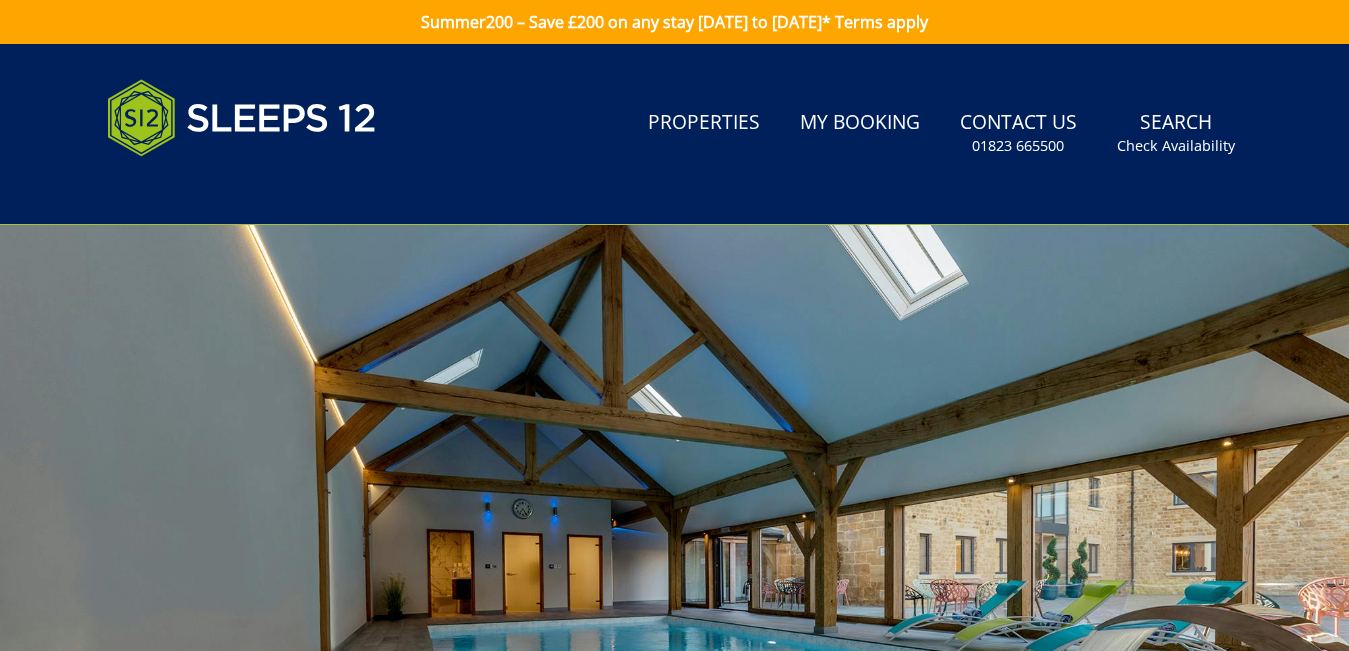 scroll, scrollTop: 925, scrollLeft: 0, axis: vertical 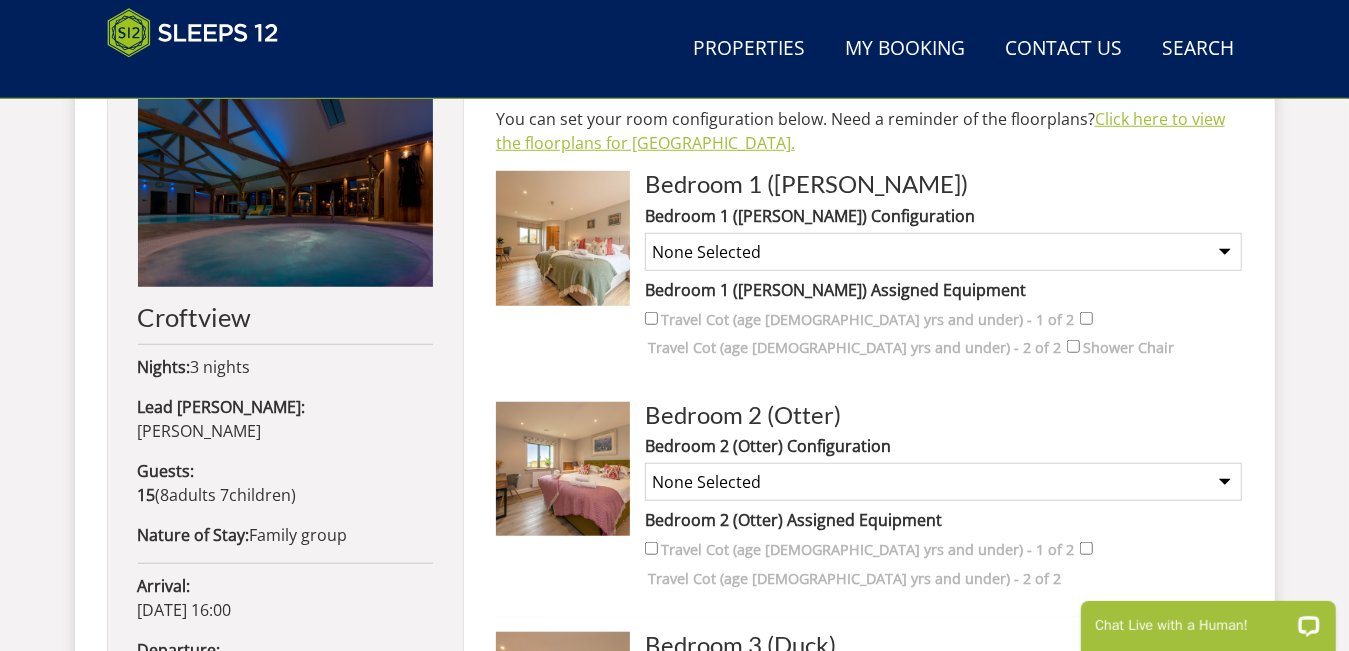 click on "Click here to view the floorplans for Croftview." at bounding box center [860, 131] 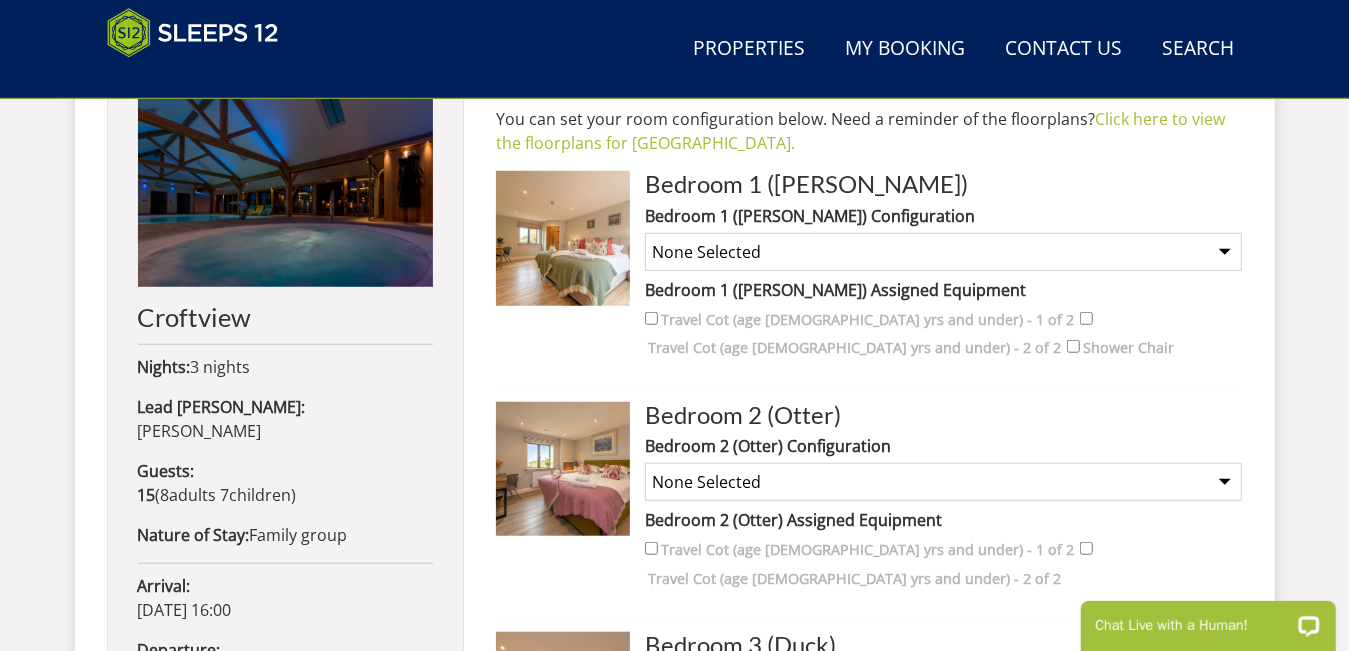 click on "None Selected
Super King Room
Twin Room" at bounding box center (943, 252) 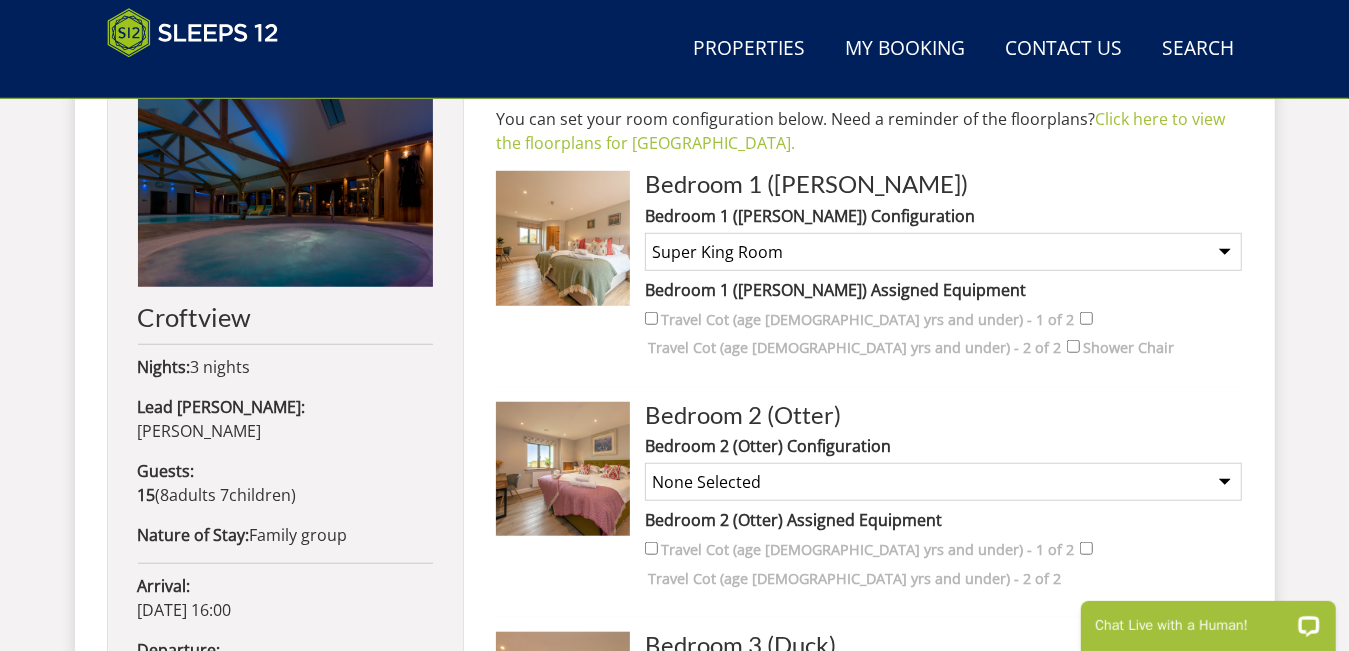 click on "None Selected
Super King Room
Twin Room" at bounding box center (943, 252) 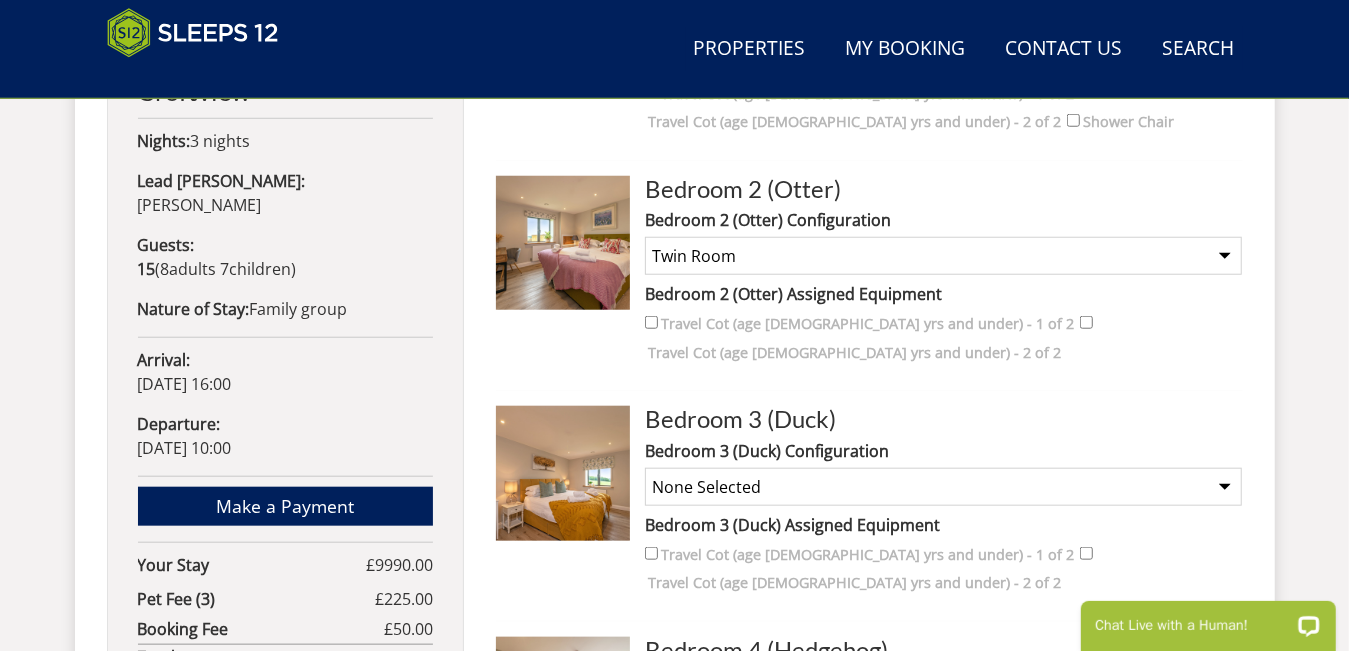 scroll, scrollTop: 1150, scrollLeft: 0, axis: vertical 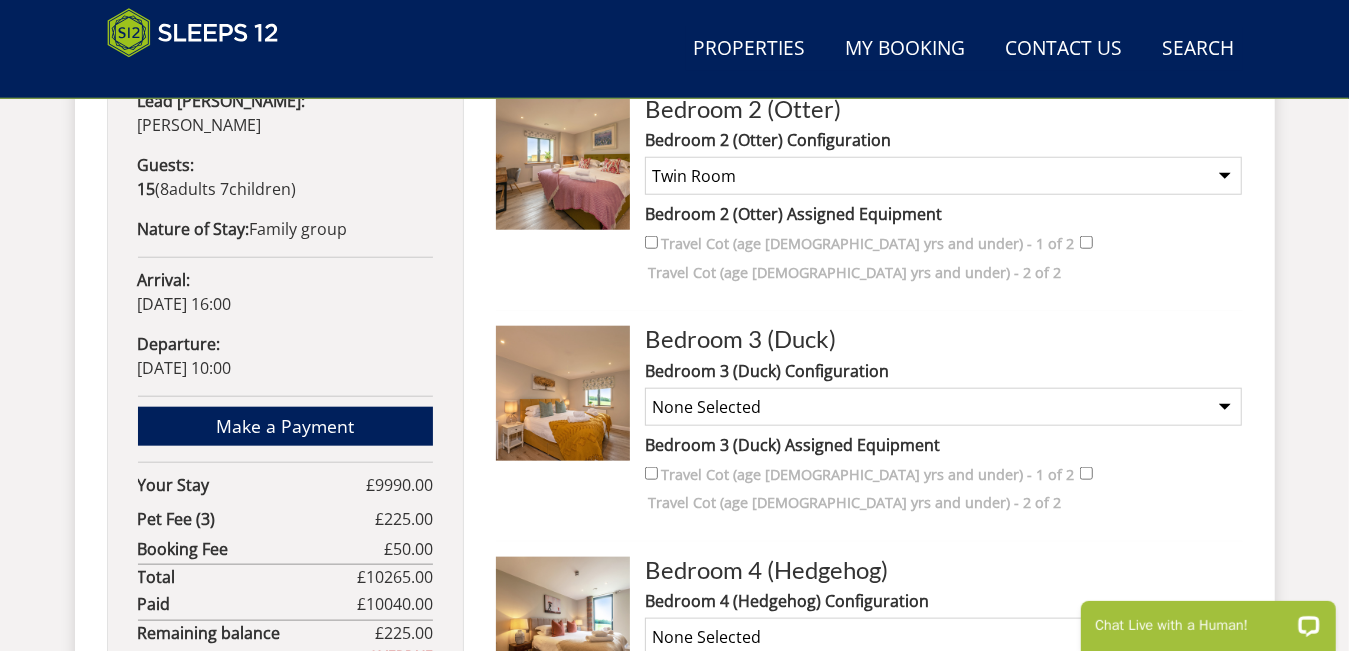 click on "None Selected
Super King Room
Twin Room" at bounding box center (943, 407) 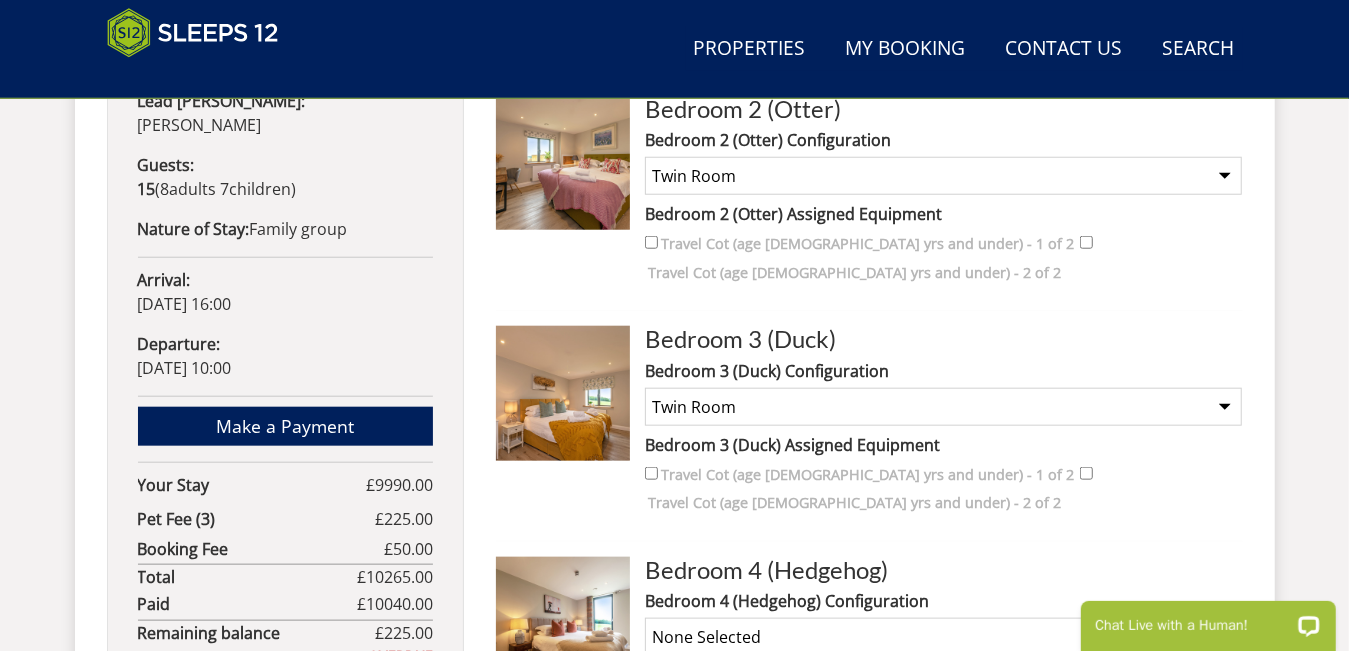 click on "None Selected
Super King Room
Twin Room" at bounding box center [943, 407] 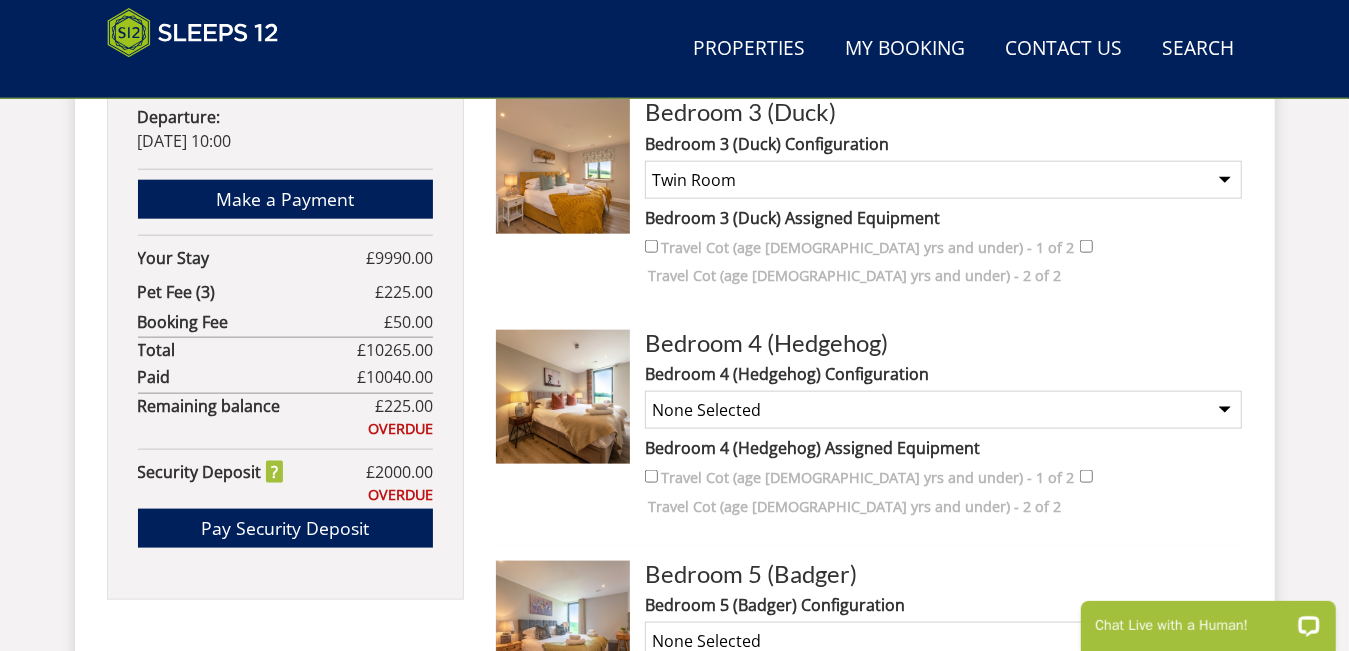 scroll, scrollTop: 1382, scrollLeft: 0, axis: vertical 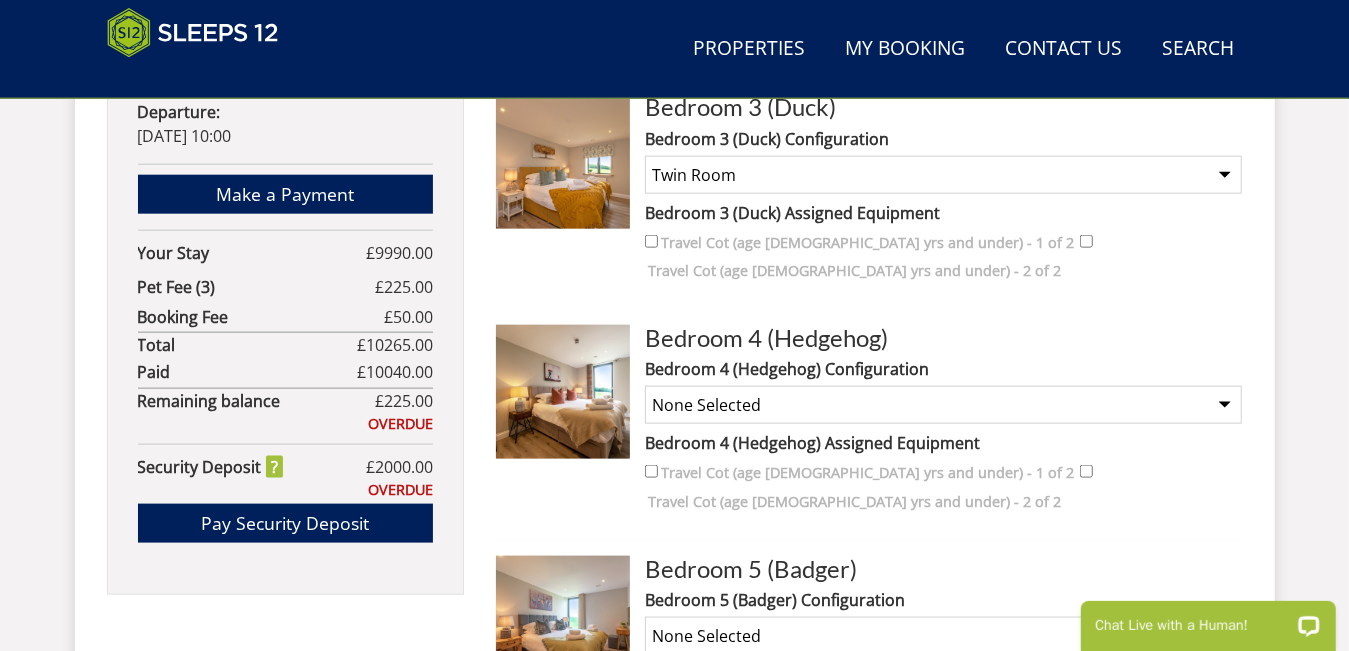 click on "None Selected
Super King Room
Twin Room" at bounding box center (943, 405) 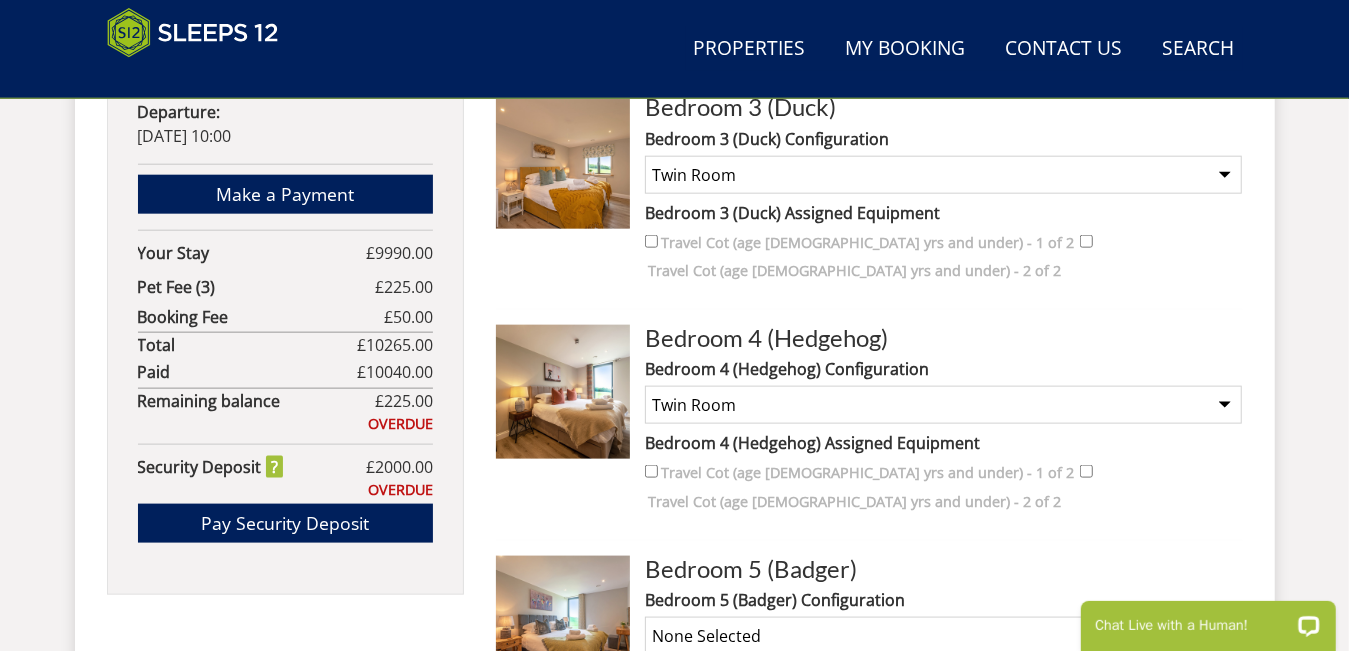 click on "None Selected
Super King Room
Twin Room" at bounding box center (943, 405) 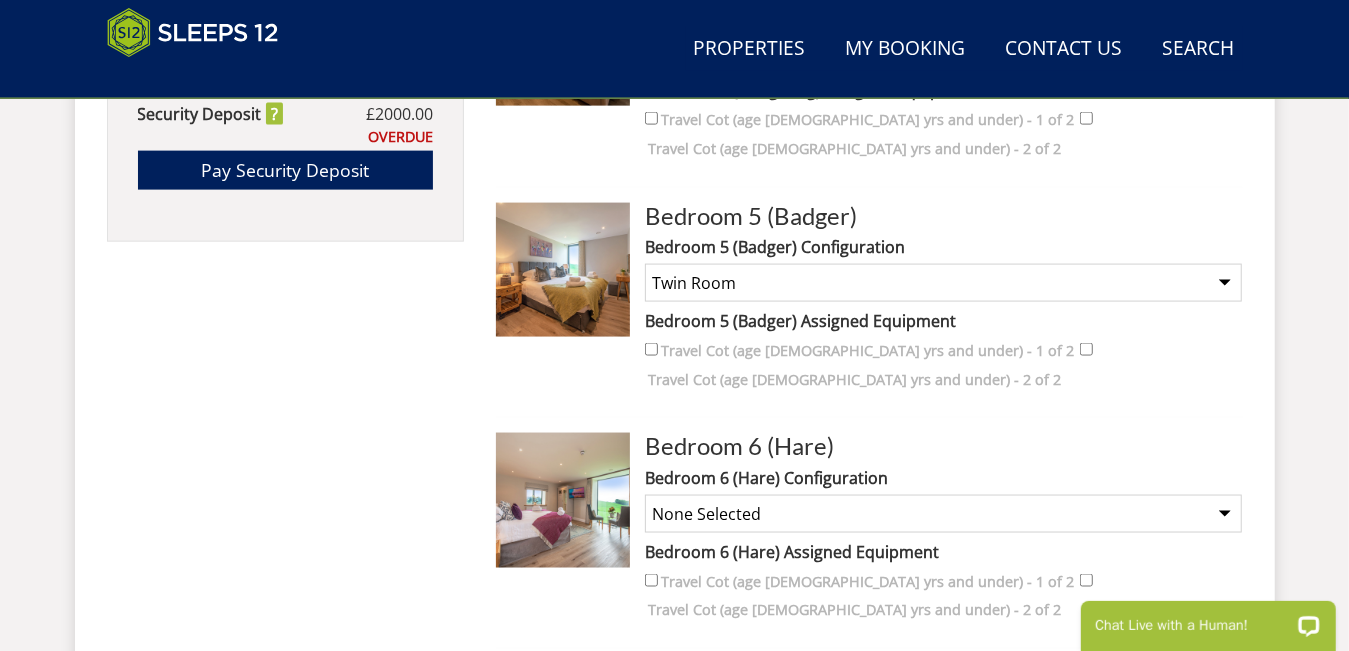 scroll, scrollTop: 1746, scrollLeft: 0, axis: vertical 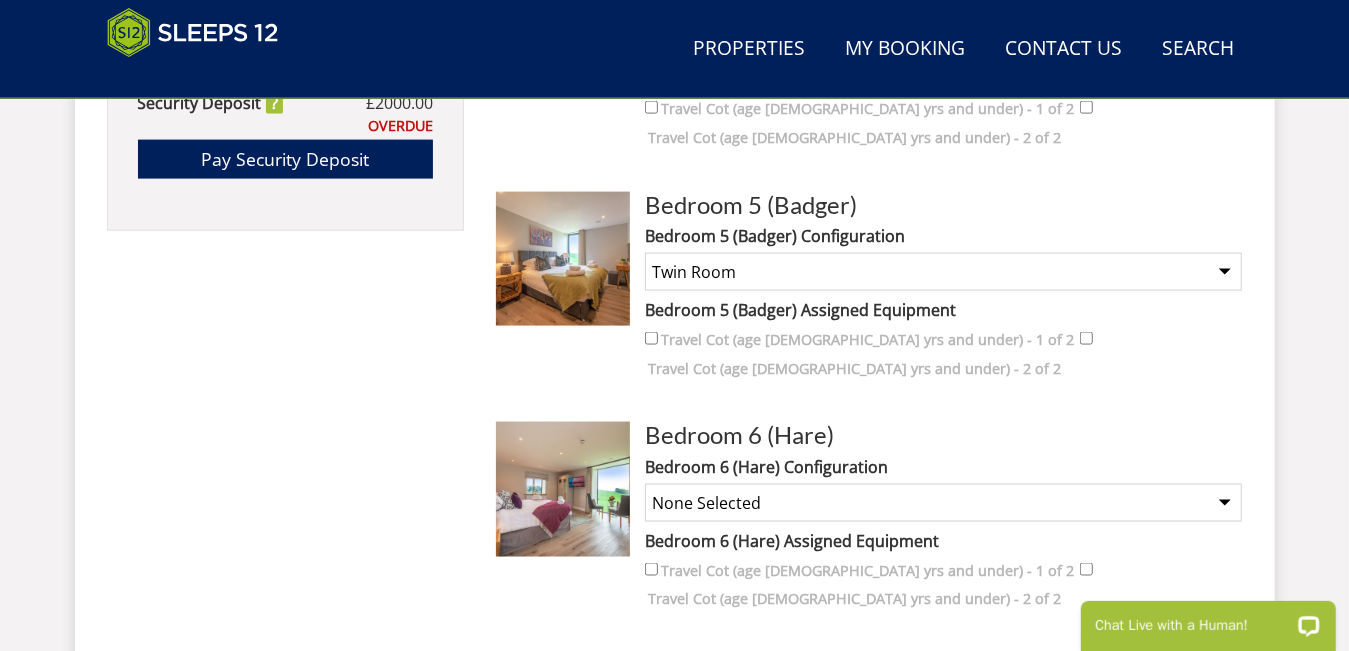 click on "None Selected
Super King Room
Twin Room
Super King and 1 Extra Single (Payment may be required)
Twin and 1 Extra Single (Payment may be required)" at bounding box center (943, 503) 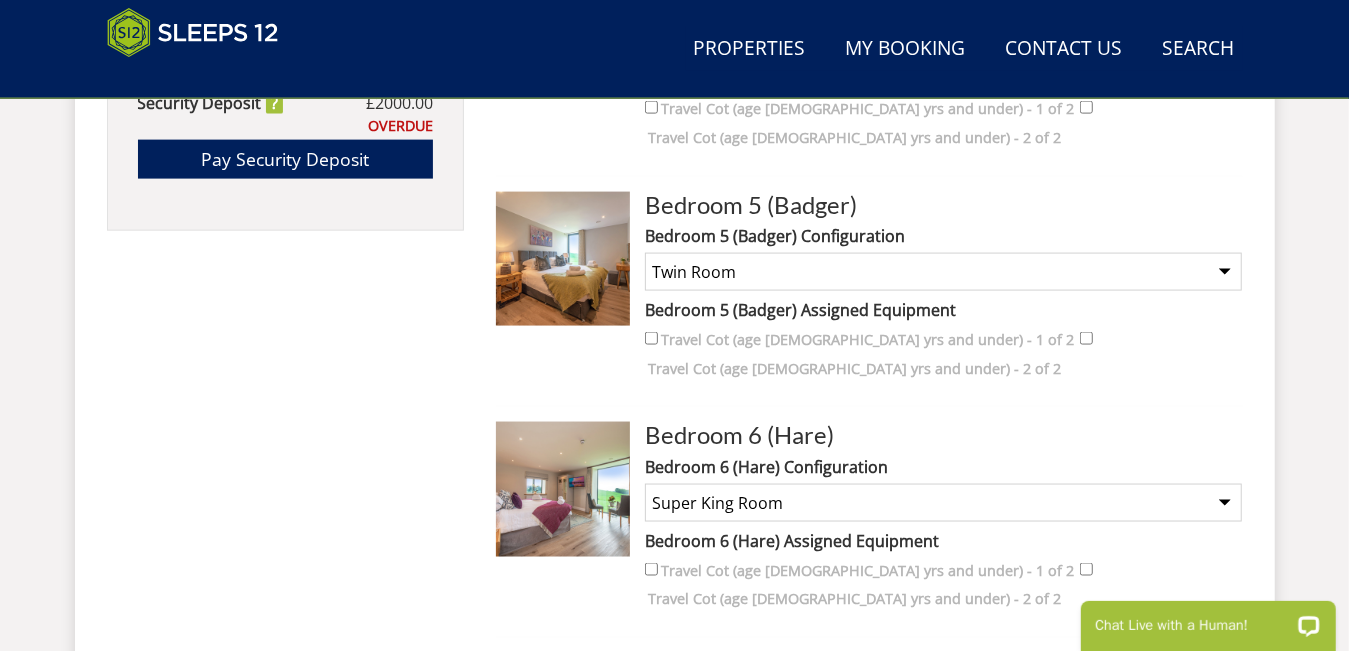 click on "None Selected
Super King Room
Twin Room
Super King and 1 Extra Single (Payment may be required)
Twin and 1 Extra Single (Payment may be required)" at bounding box center [943, 503] 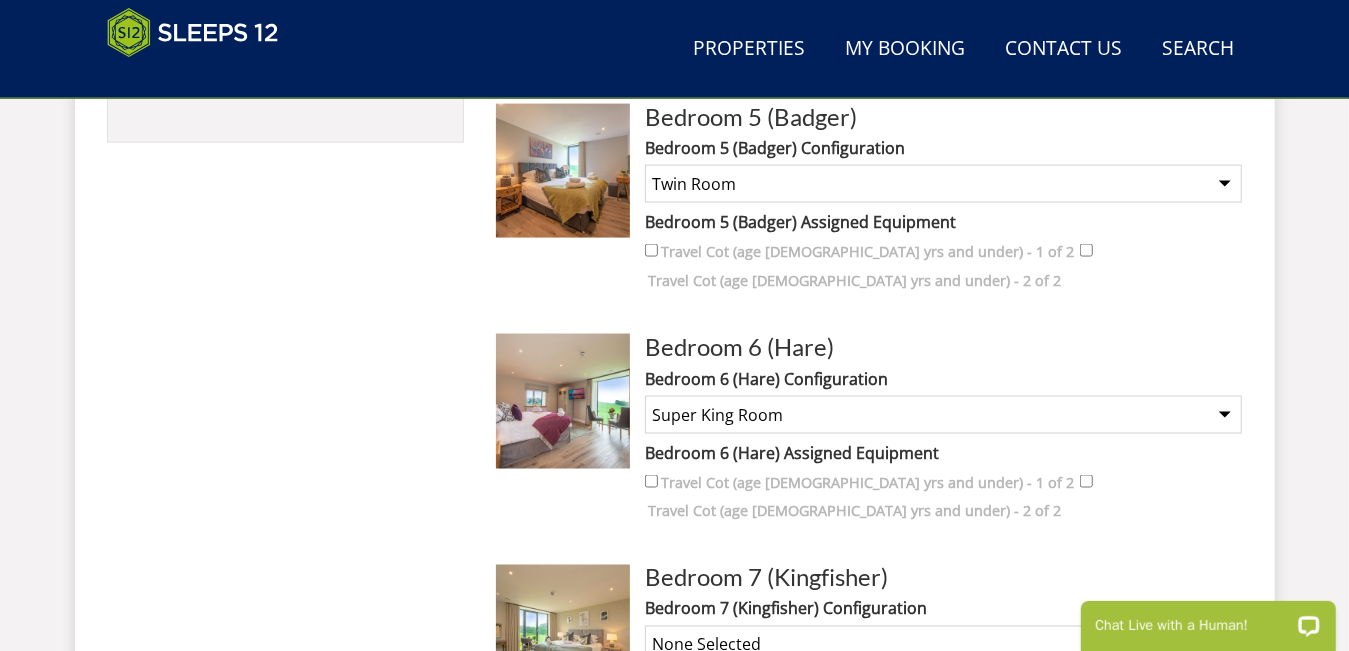 scroll, scrollTop: 1861, scrollLeft: 0, axis: vertical 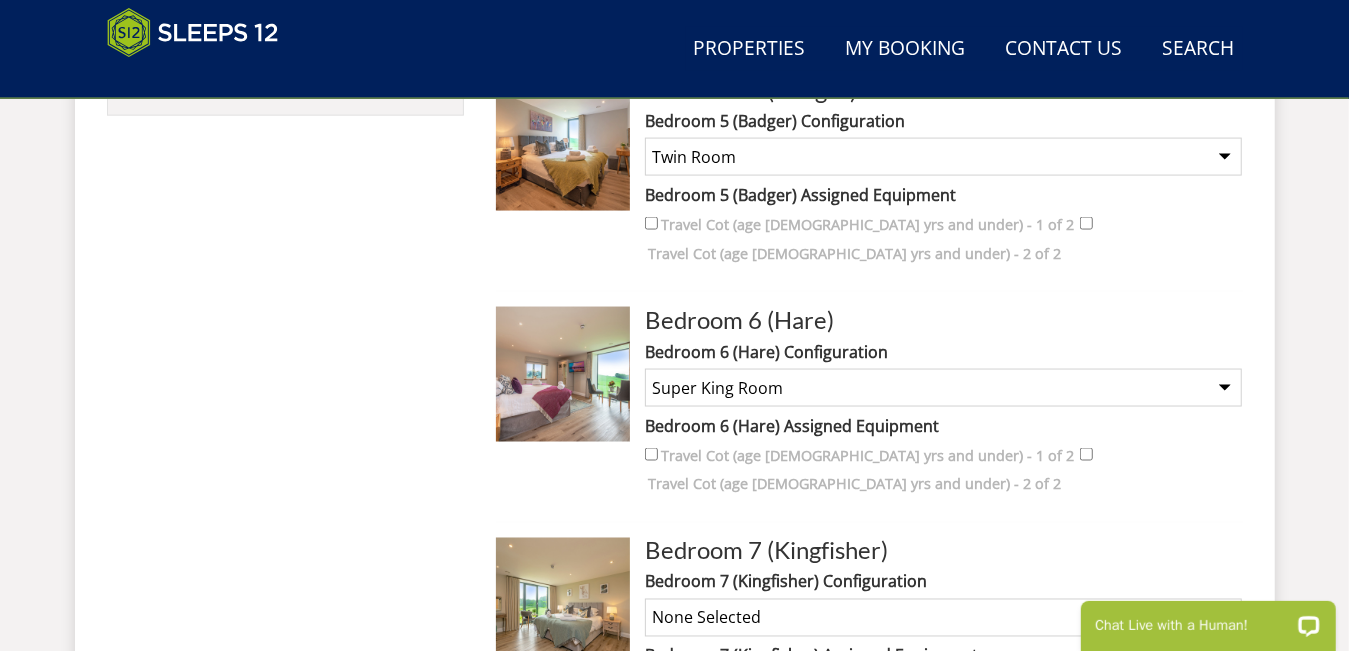 click on "None Selected
Super King Room
Twin Room" at bounding box center (943, 618) 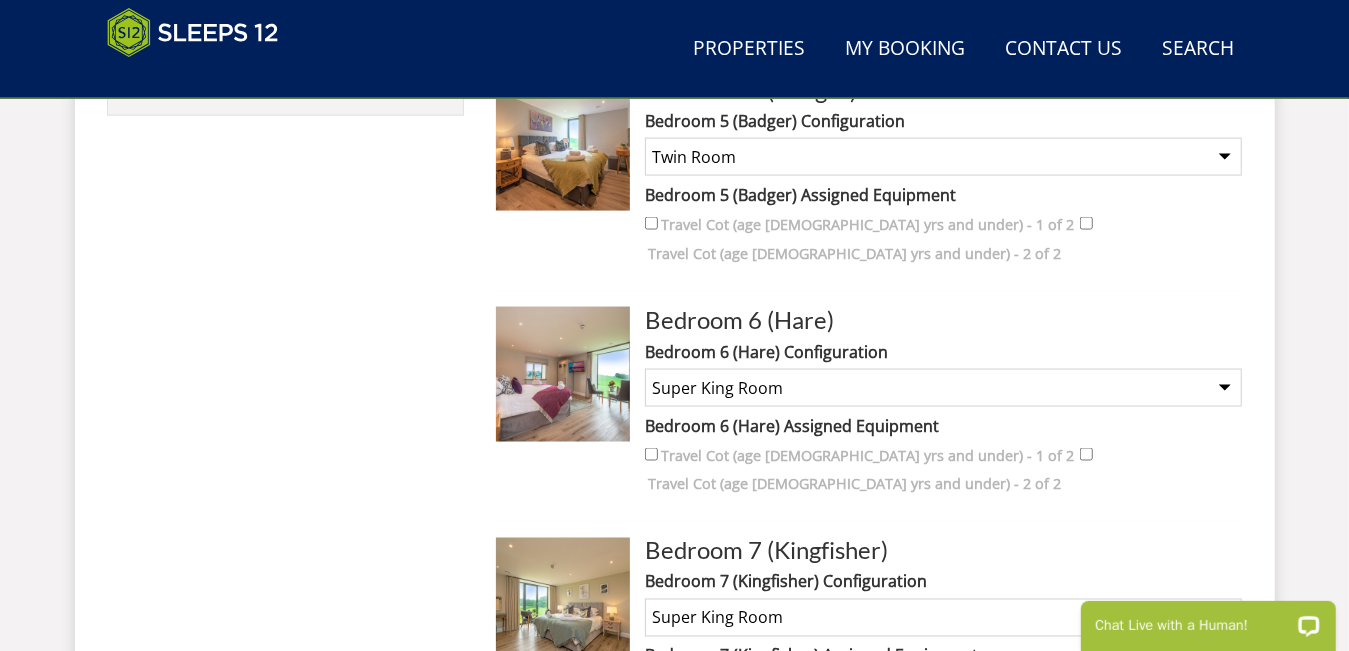 click on "None Selected
Super King Room
Twin Room" at bounding box center (943, 618) 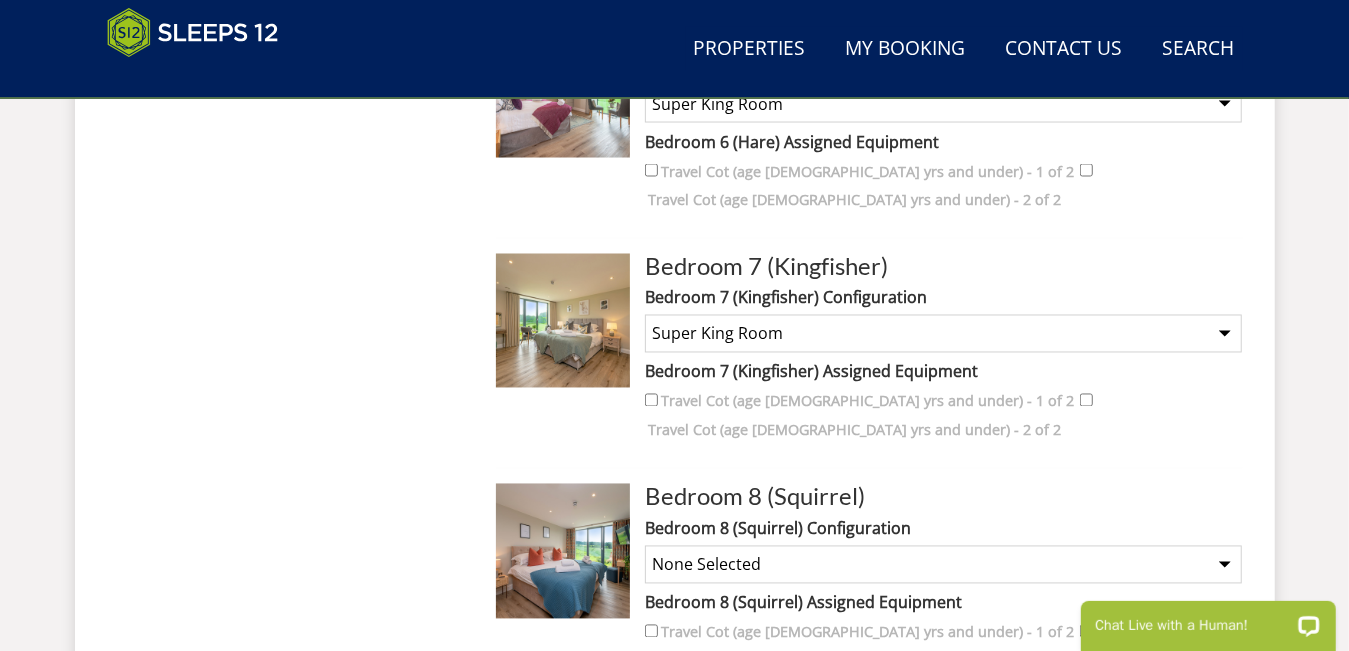 scroll, scrollTop: 2150, scrollLeft: 0, axis: vertical 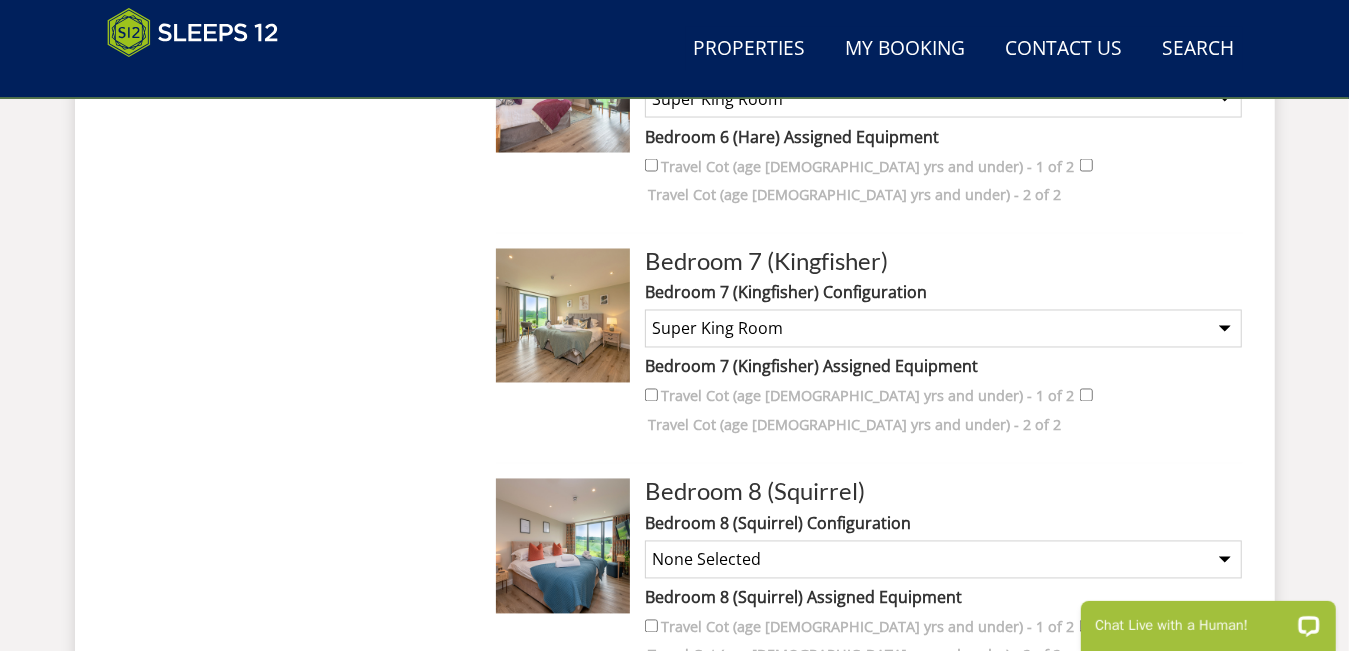 click on "None Selected
Super King Room
Twin Room" at bounding box center (943, 560) 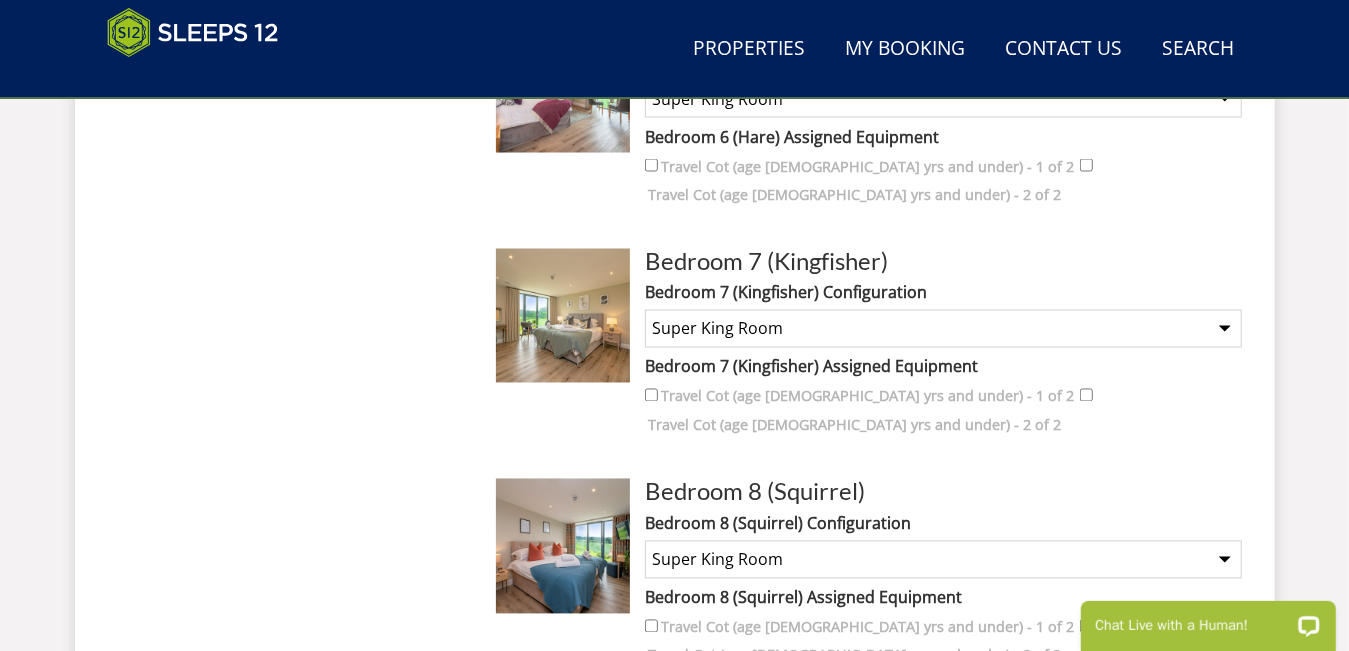 click on "None Selected
Super King Room
Twin Room" at bounding box center [943, 560] 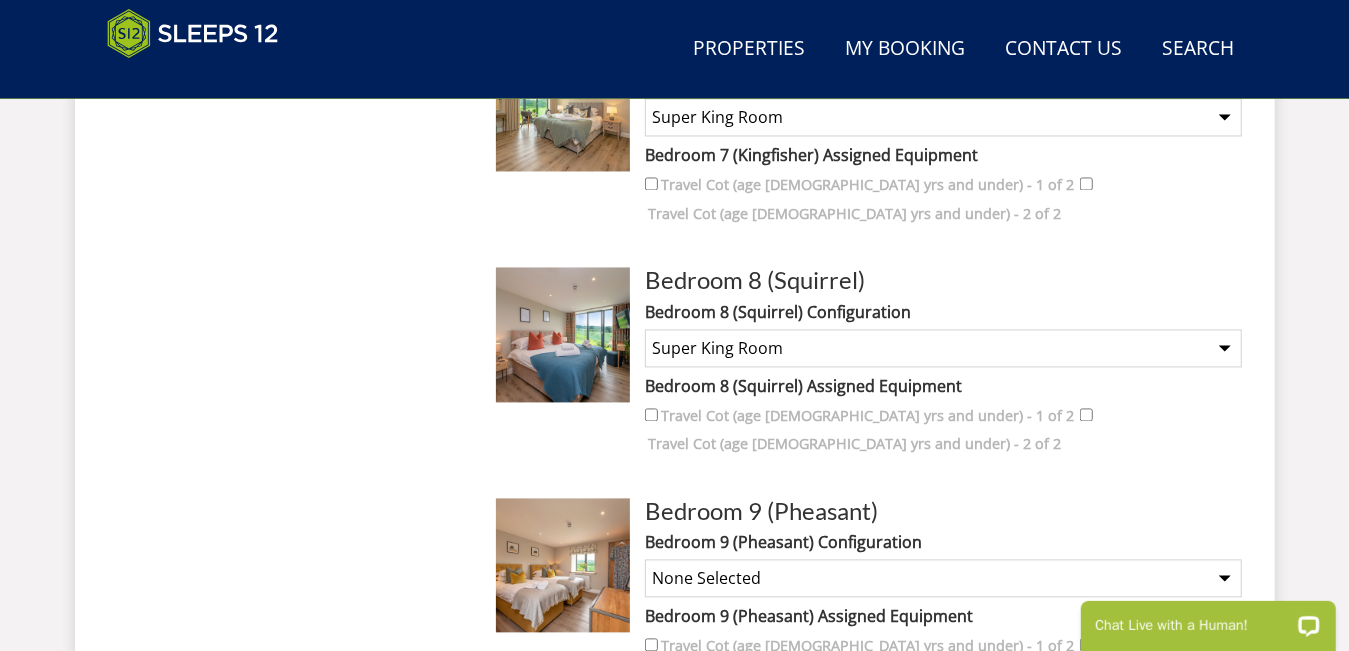 scroll, scrollTop: 2403, scrollLeft: 0, axis: vertical 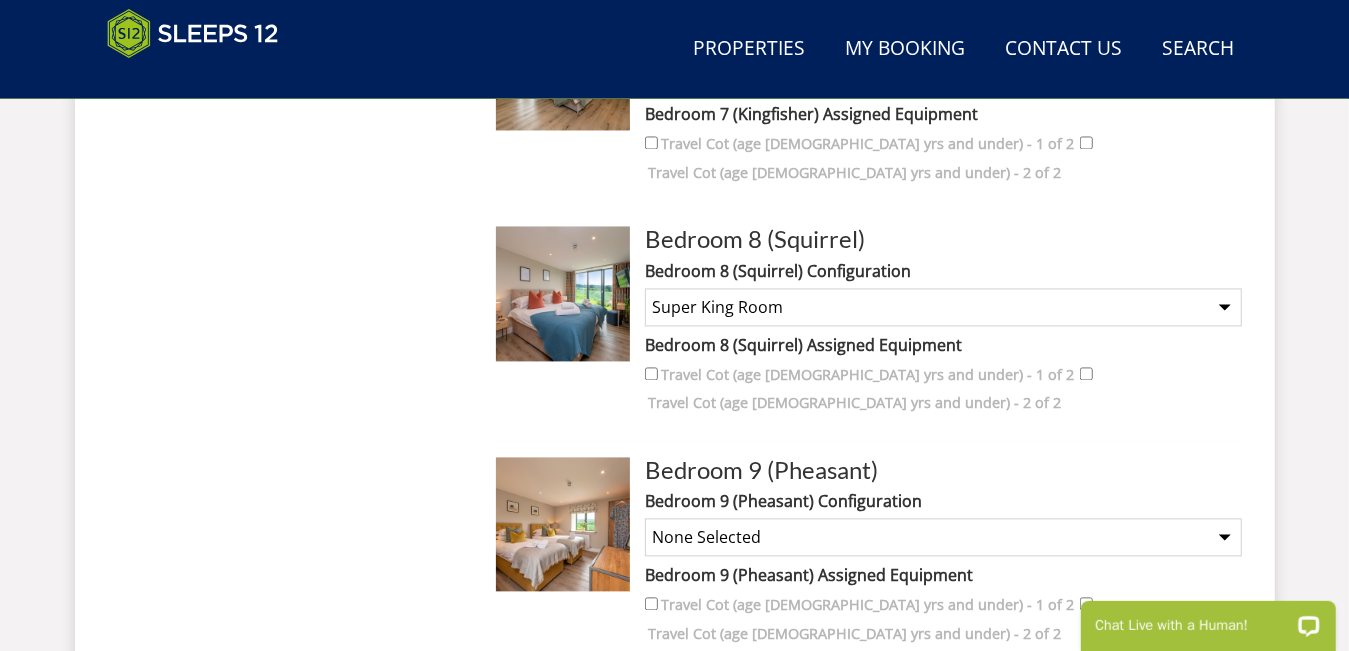 click on "None Selected
Super King Room
Twin Room" at bounding box center (943, 537) 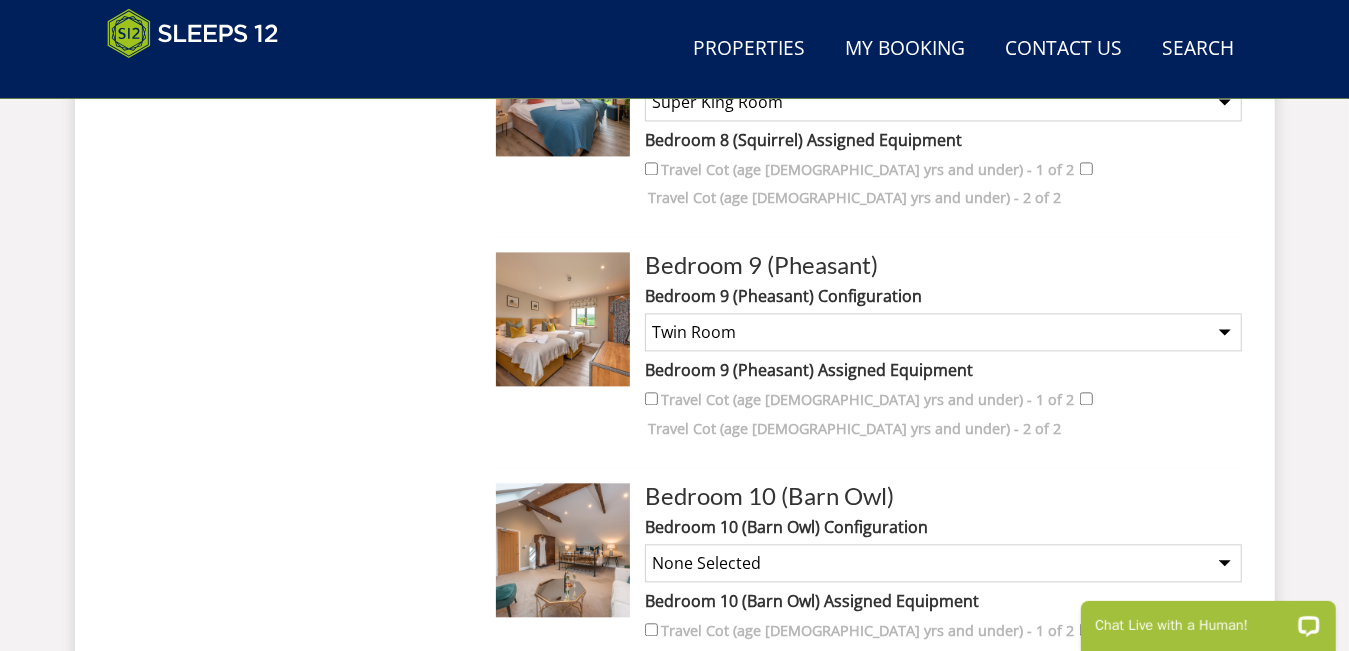 scroll, scrollTop: 2624, scrollLeft: 0, axis: vertical 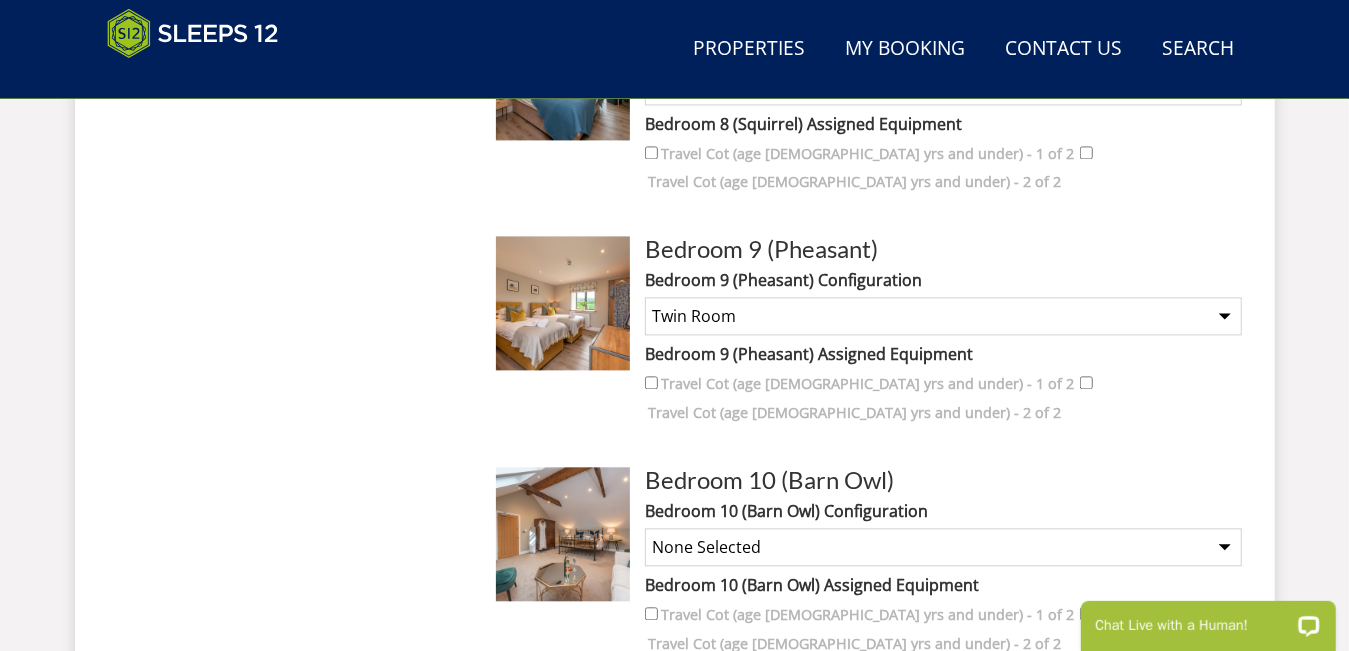 click on "None Selected
Super King Room
Super king and Sofa bed (double Hypnos - Payment may be required)
Super king and Extra Single (Payment may be required)" at bounding box center (943, 547) 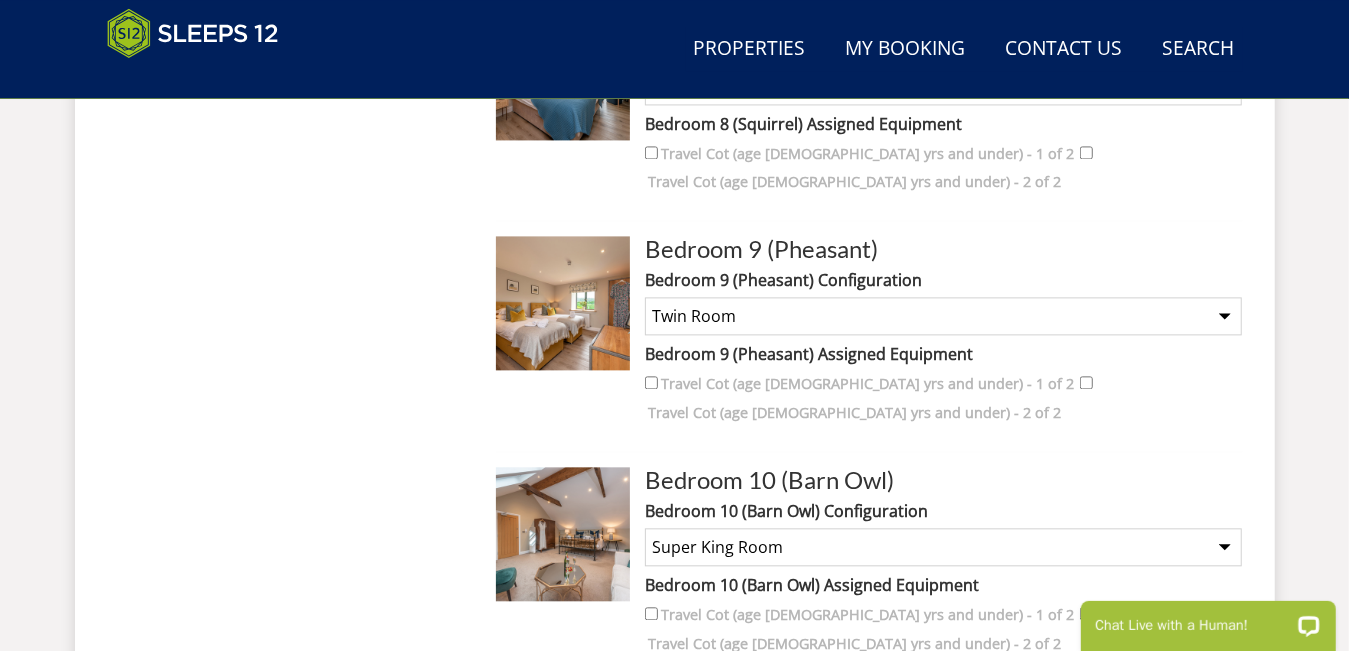 click on "None Selected
Super King Room
Super king and Sofa bed (double Hypnos - Payment may be required)
Super king and Extra Single (Payment may be required)" at bounding box center [943, 547] 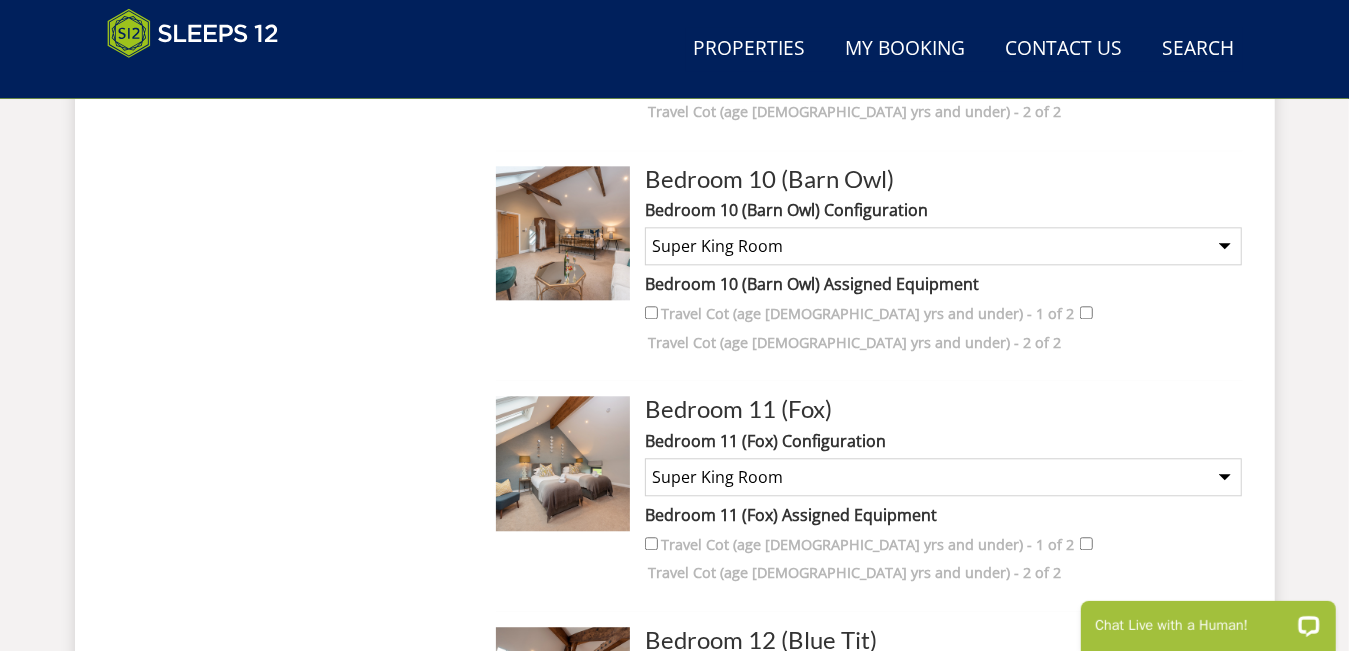 scroll, scrollTop: 2940, scrollLeft: 0, axis: vertical 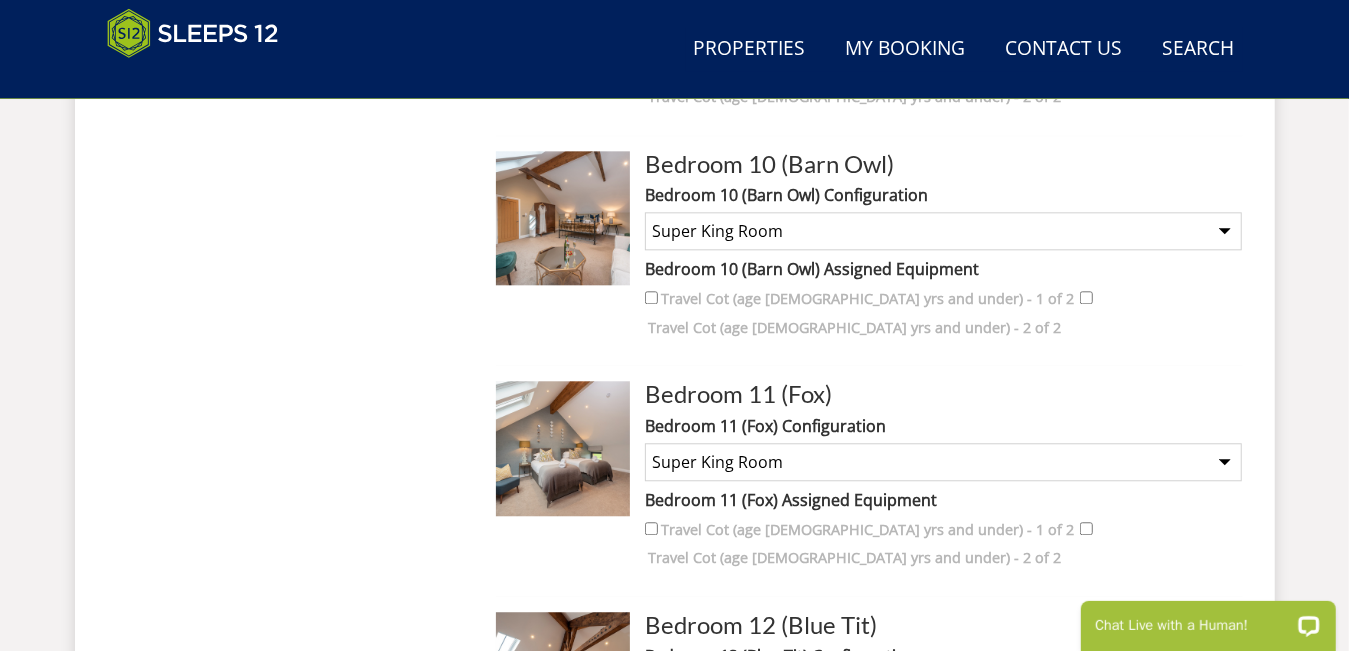 click on "None Selected
Super King Room
Super king and Sofa bed (double Hypnos - Payment may be required)
Super King and 1 Extra Single (Payment may be required)
Super King and Extra Single and Sofa Bed (Payment may be required)
Twin beds
Twin beds and Sofa bed (double Hypnos - Payment may be required)
Twin beds and 1 Extra Single (Payment may be required)
Twin Beds and Extra Single and Sofa Bed (Payment may be required)" at bounding box center [943, 692] 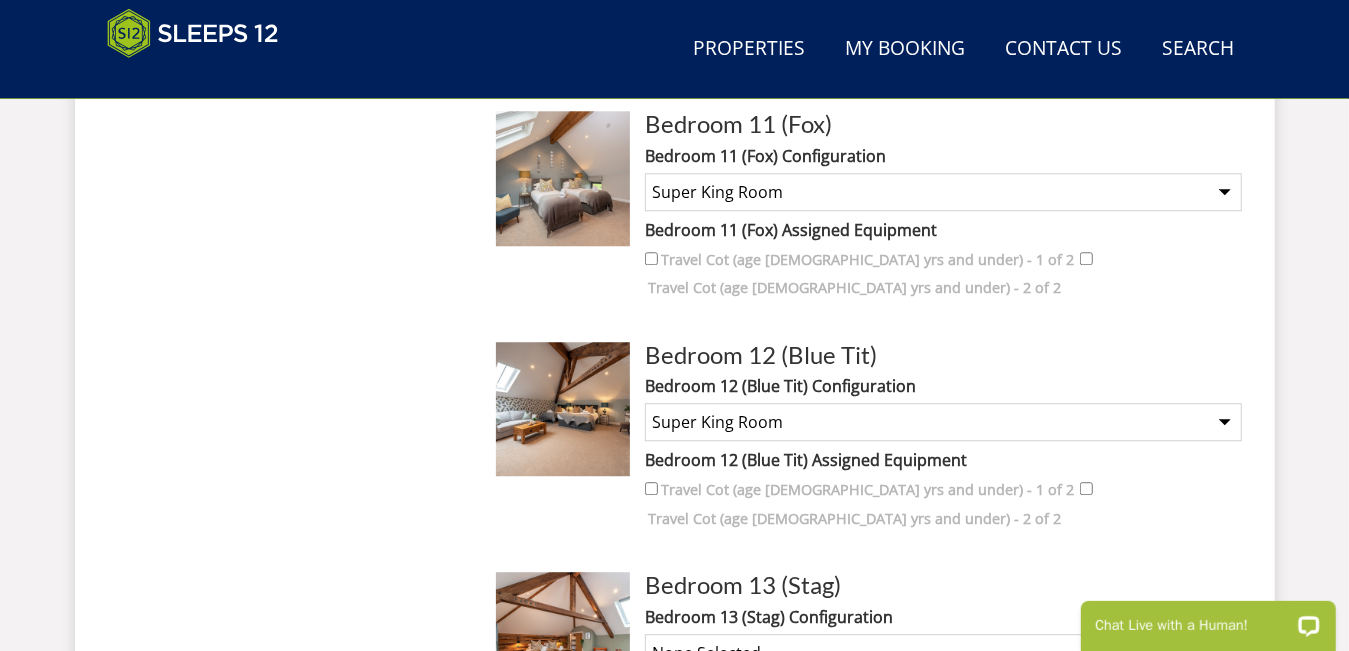 scroll, scrollTop: 3247, scrollLeft: 0, axis: vertical 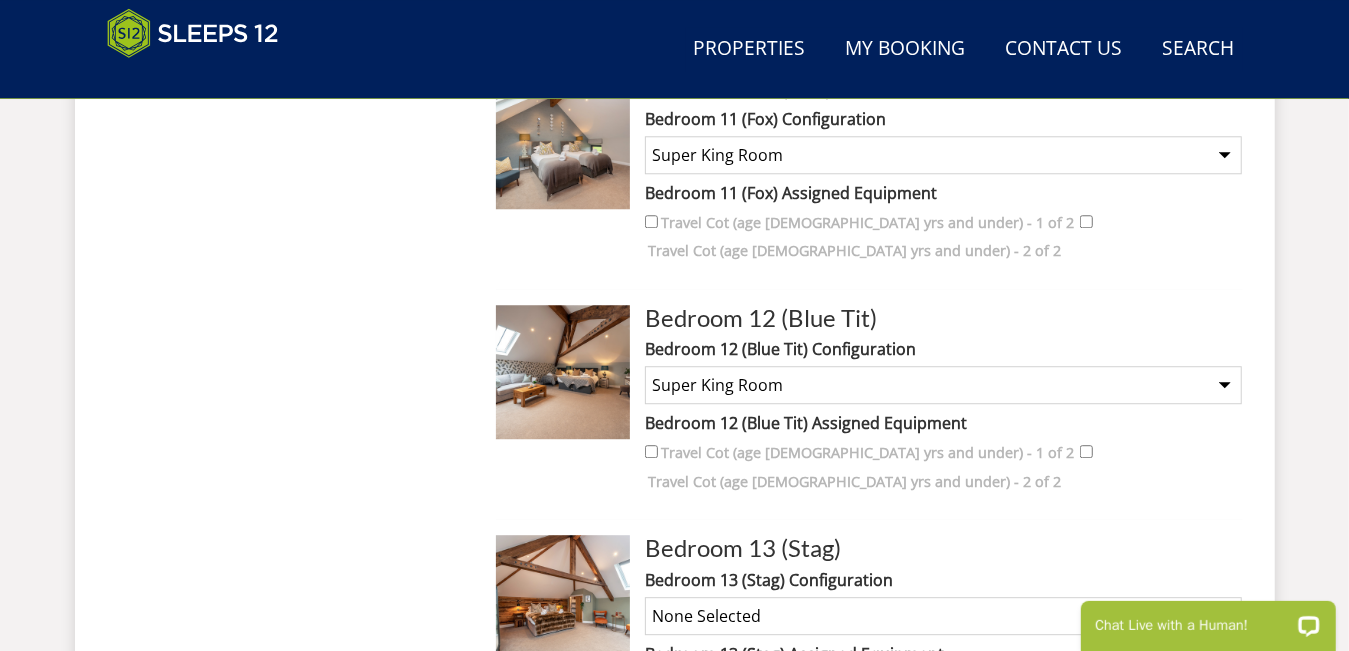click on "None Selected
Super King Room
Twin Room" at bounding box center [943, 616] 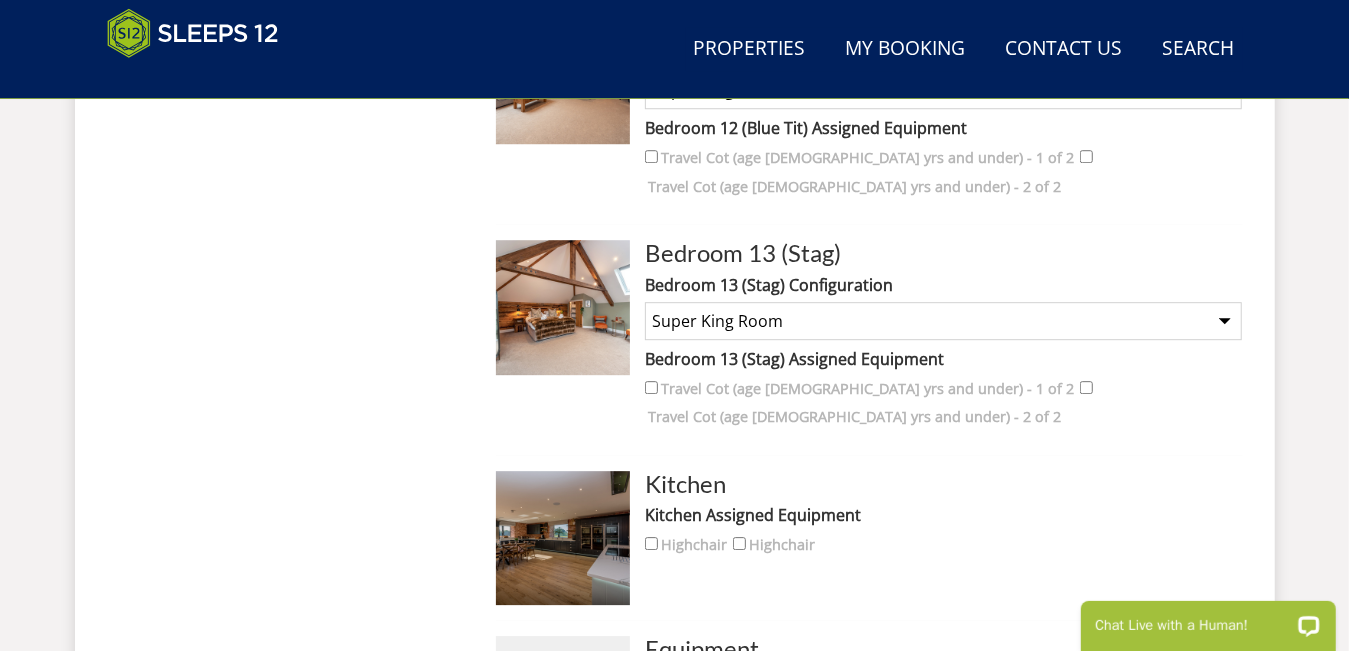 scroll, scrollTop: 3552, scrollLeft: 0, axis: vertical 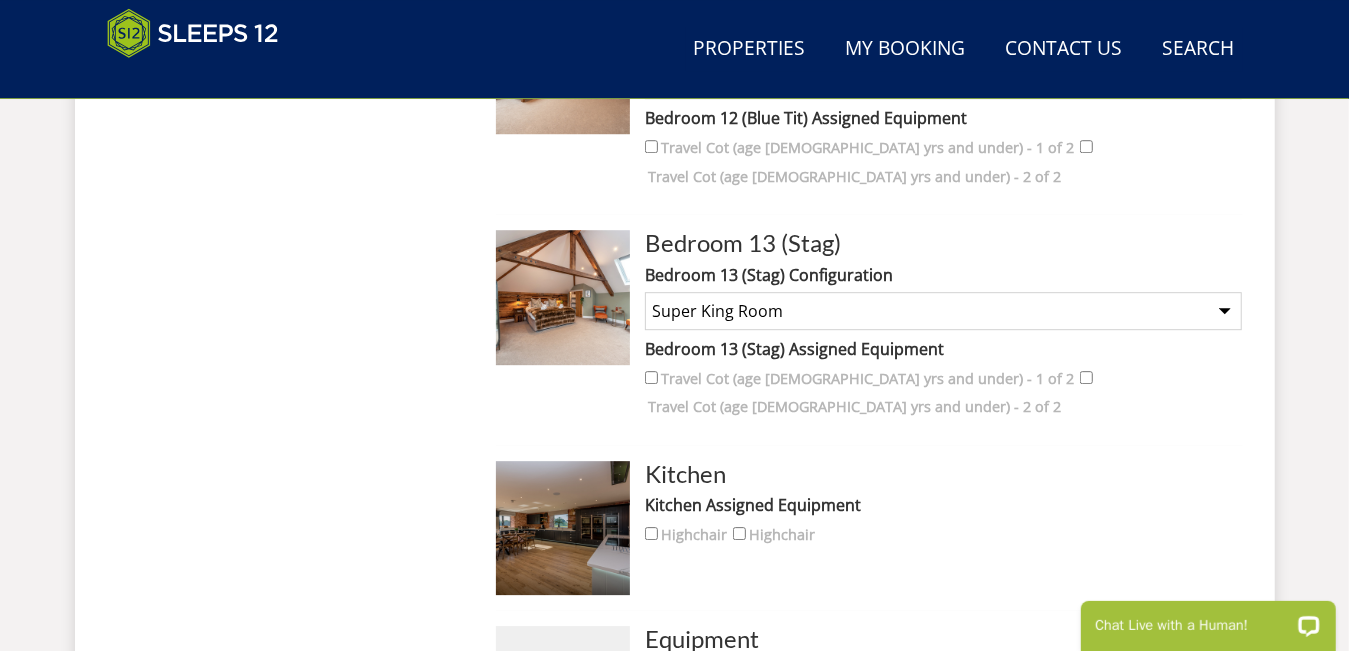 click on "Set Configuration" at bounding box center [869, 866] 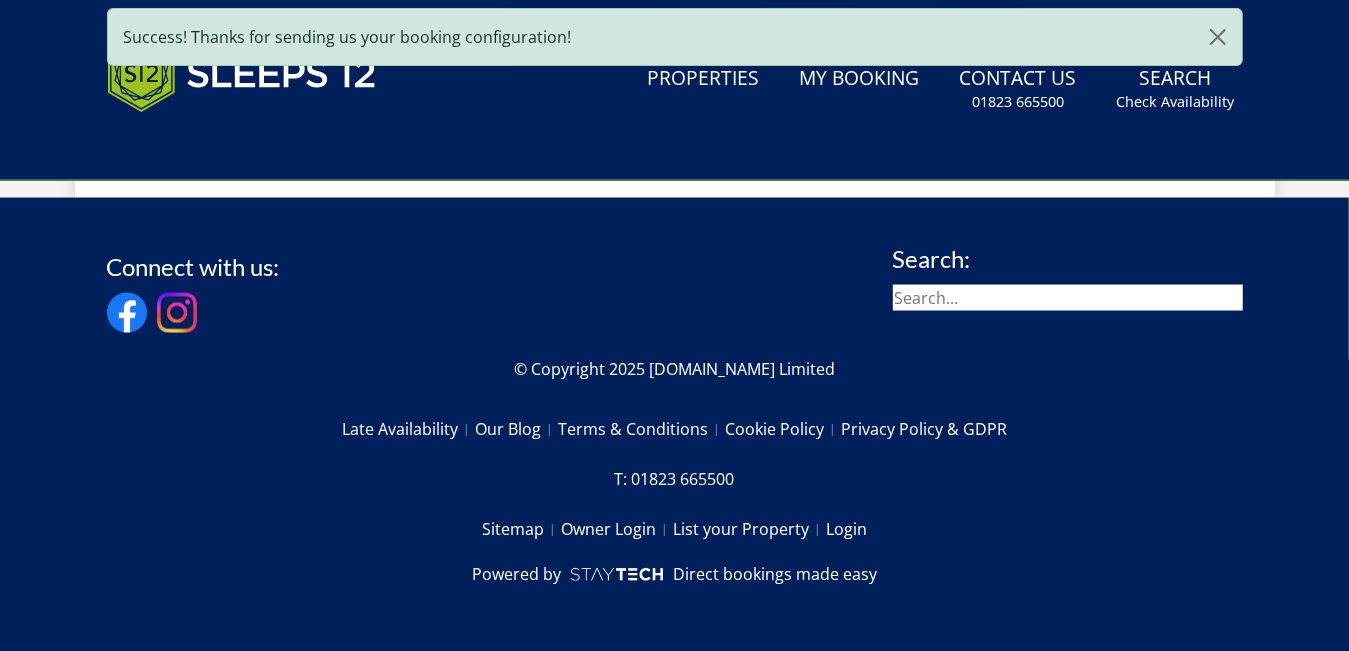 scroll, scrollTop: 0, scrollLeft: 0, axis: both 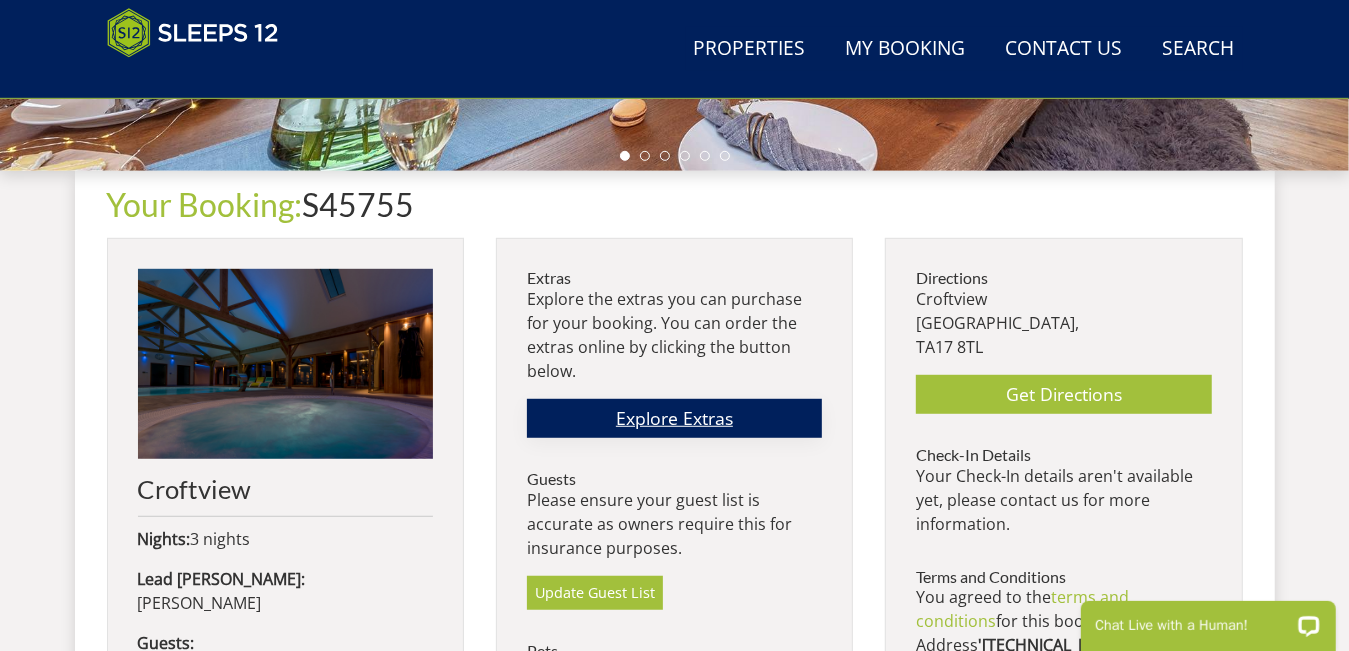 click on "Explore Extras" at bounding box center (674, 418) 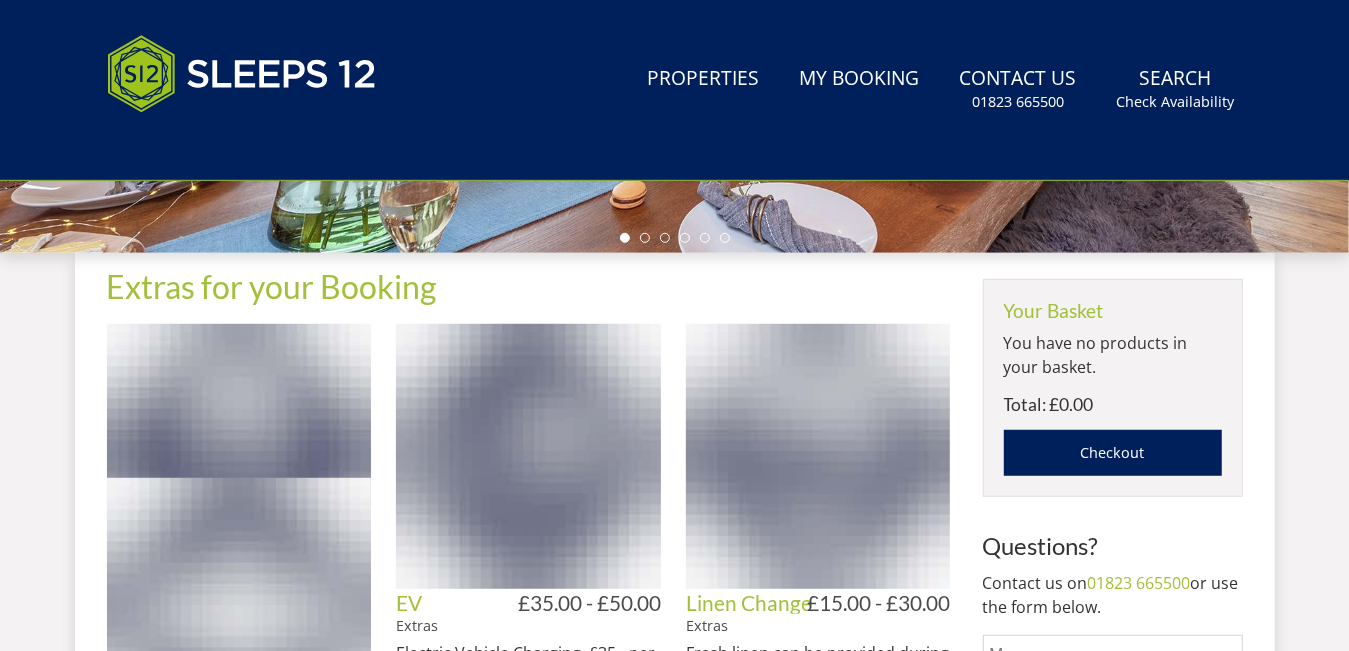 scroll, scrollTop: 0, scrollLeft: 0, axis: both 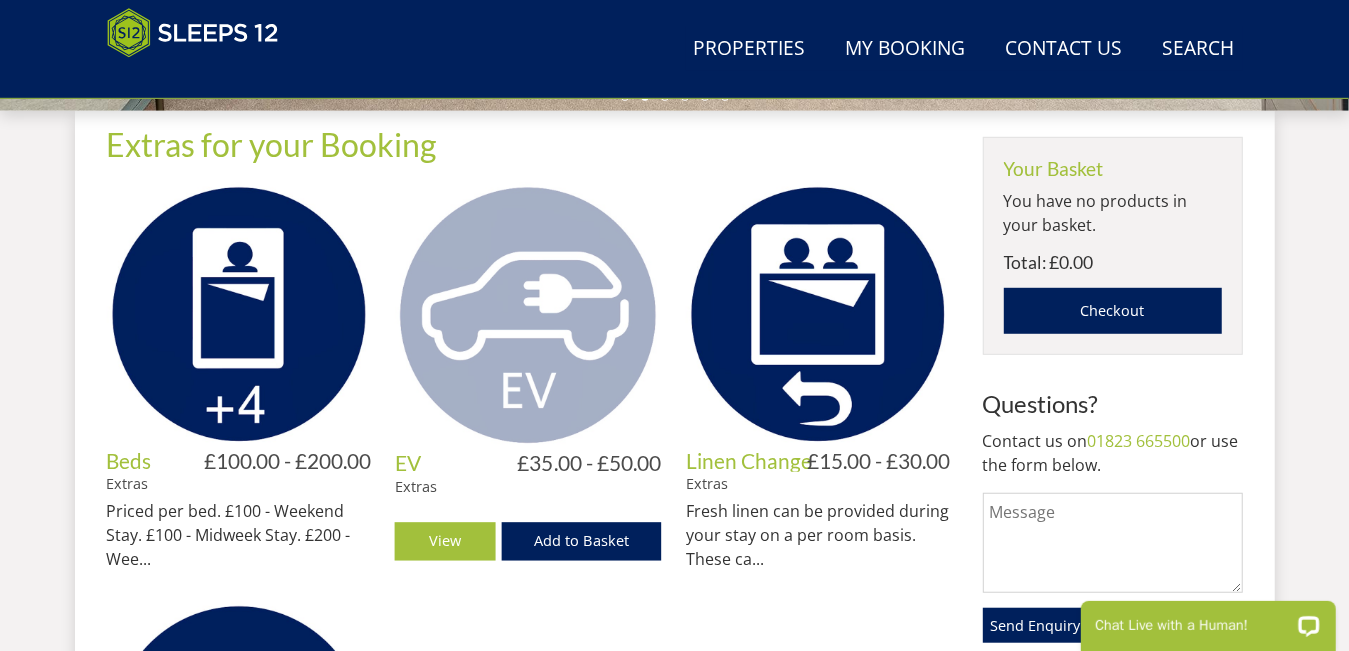 click at bounding box center (528, 315) 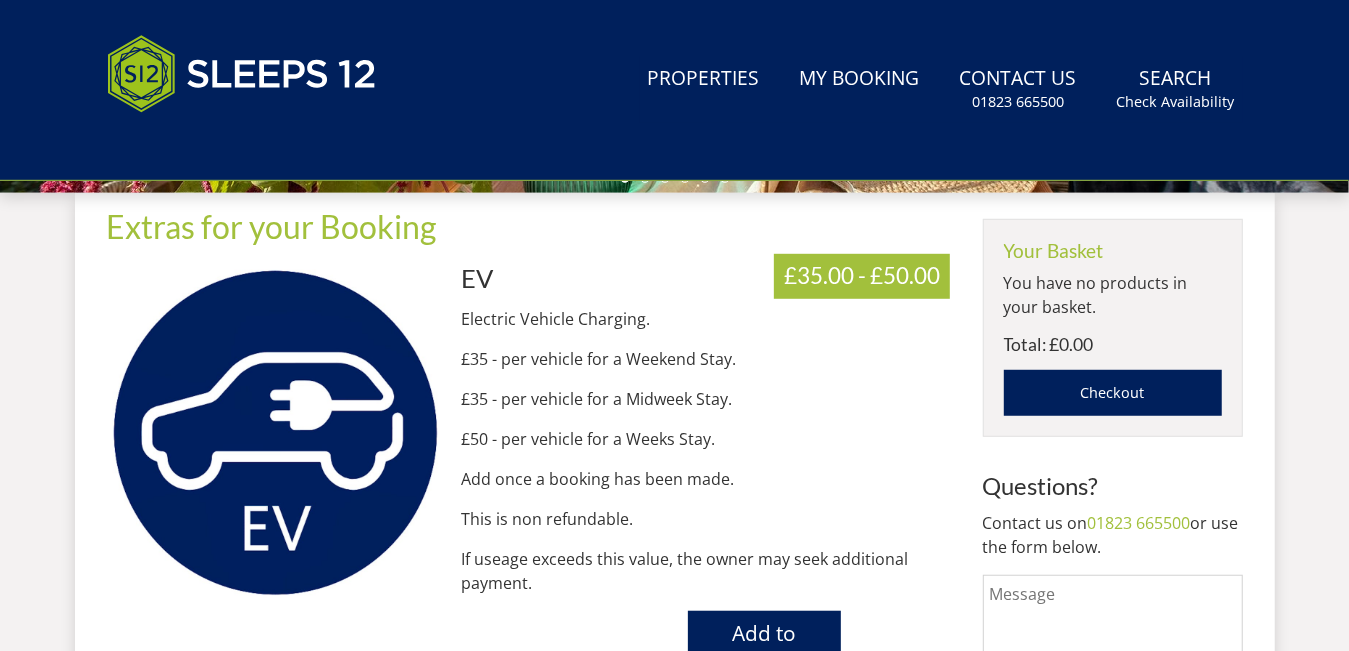 scroll, scrollTop: 0, scrollLeft: 0, axis: both 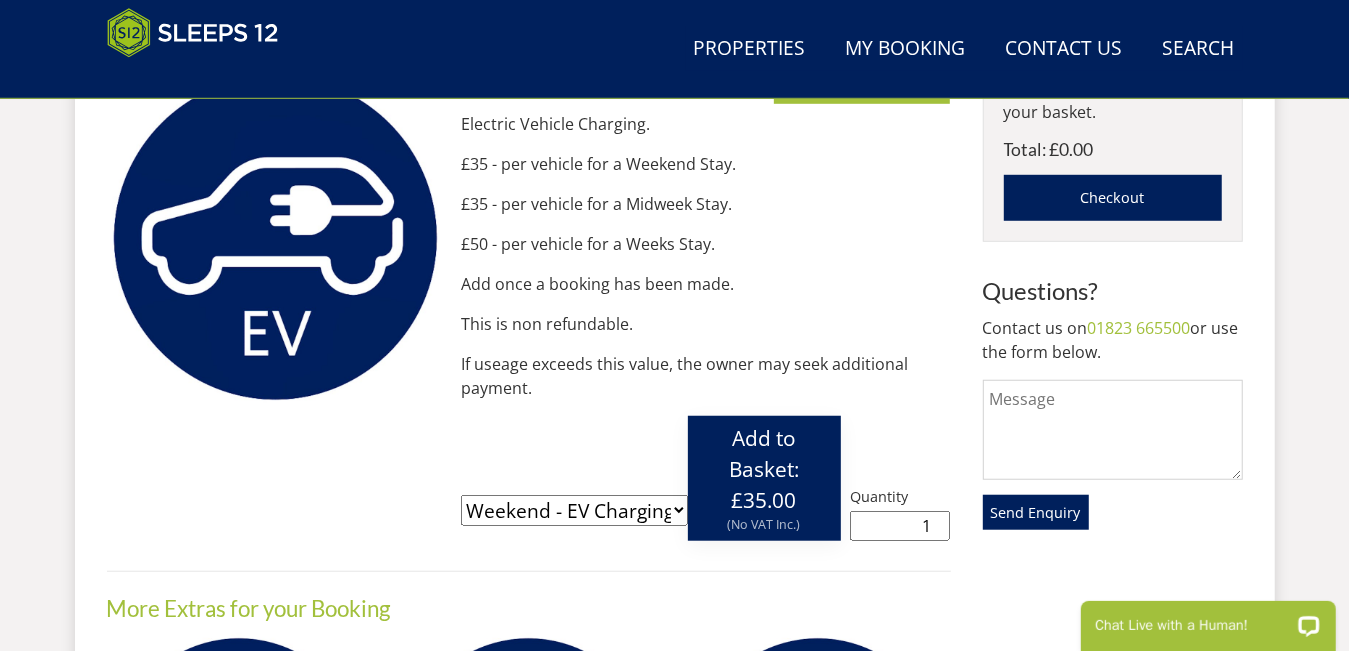 click on "Add to Basket:  £35.00" at bounding box center [764, 469] 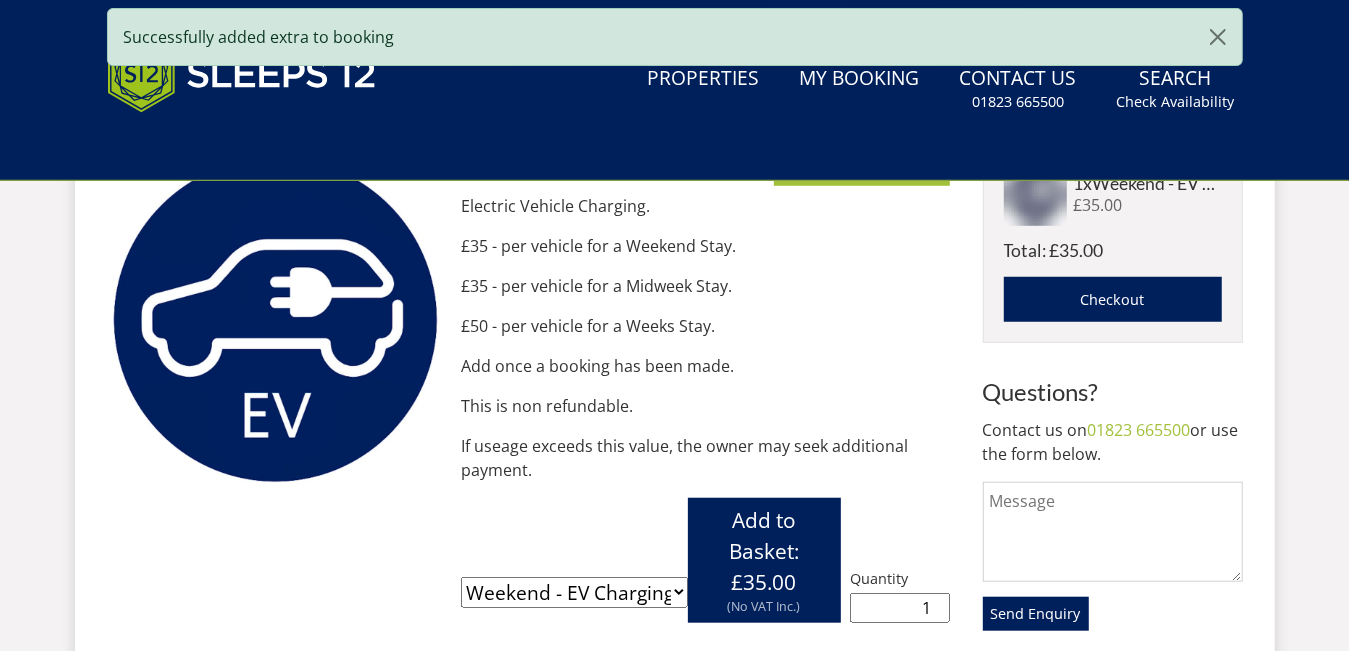 scroll, scrollTop: 0, scrollLeft: 0, axis: both 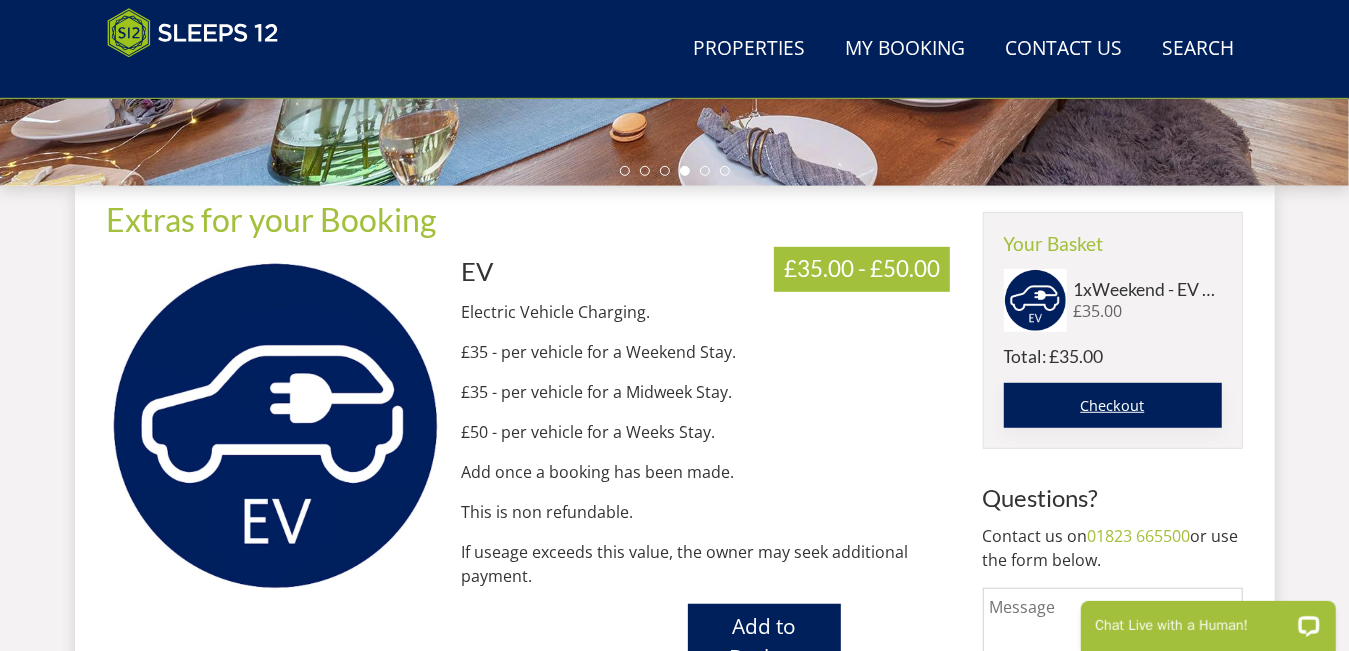 click on "Checkout" at bounding box center [1113, 406] 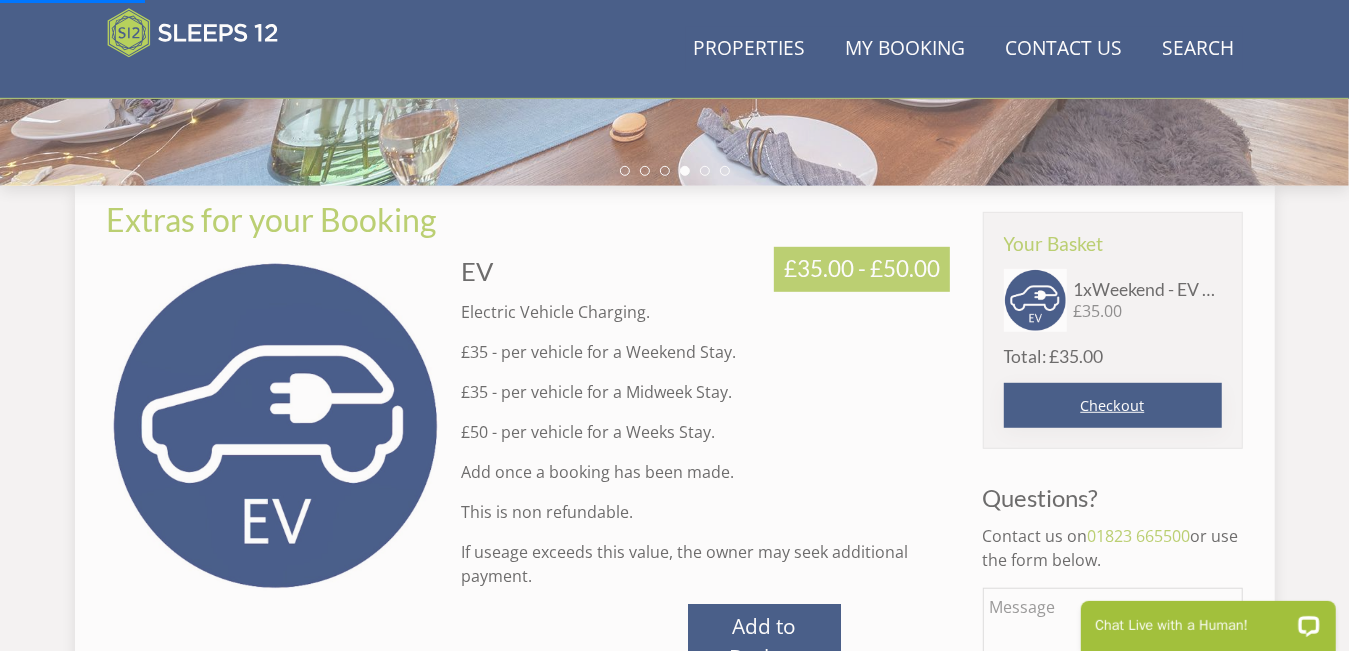 scroll, scrollTop: 0, scrollLeft: 0, axis: both 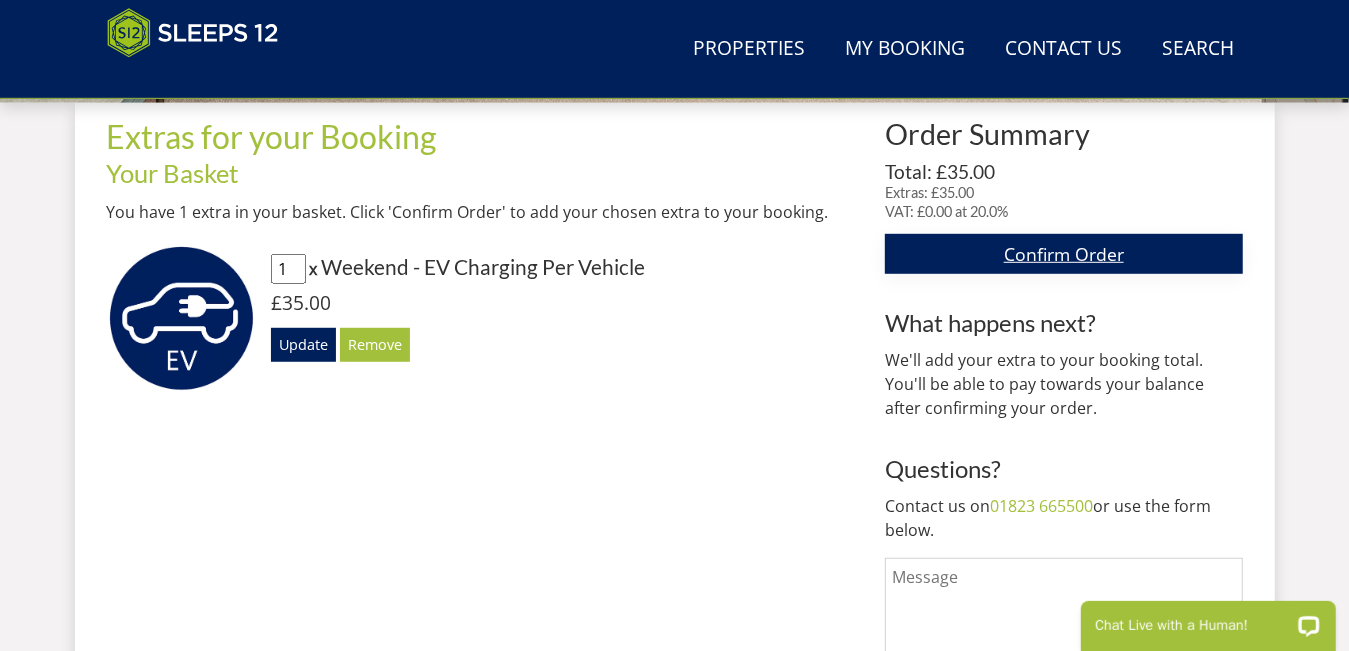 click on "Confirm Order" at bounding box center [1063, 253] 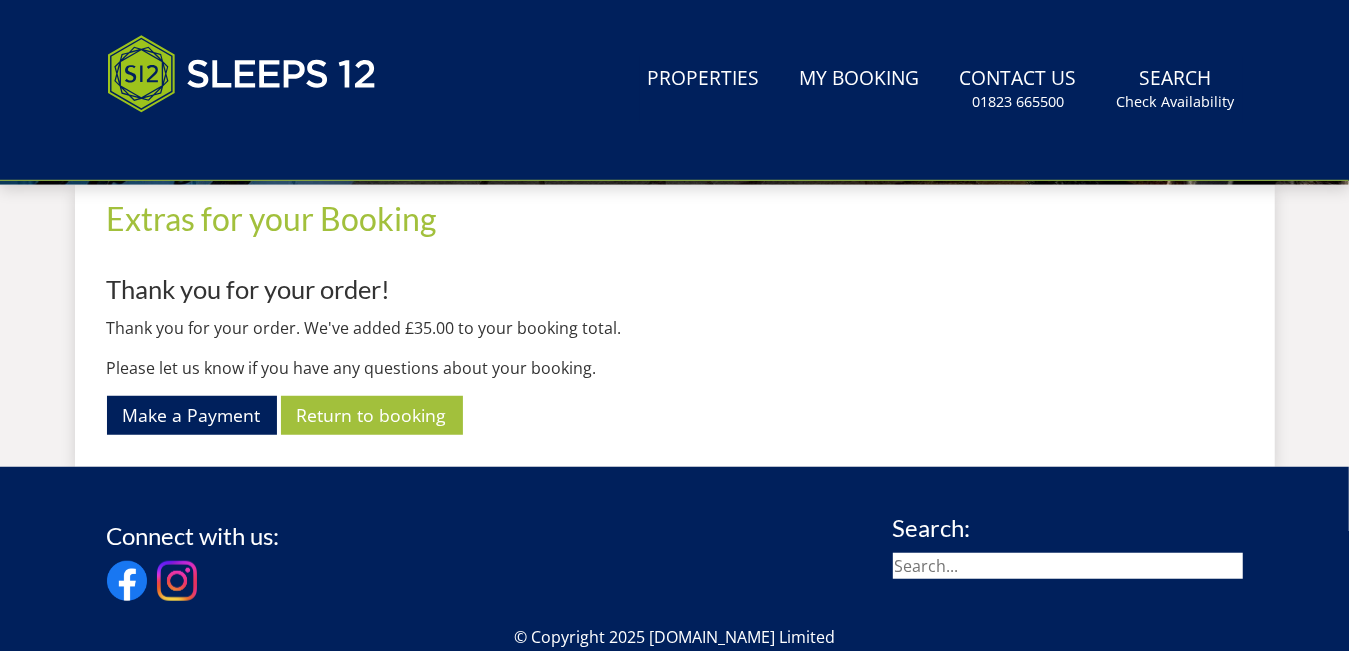 scroll, scrollTop: 0, scrollLeft: 0, axis: both 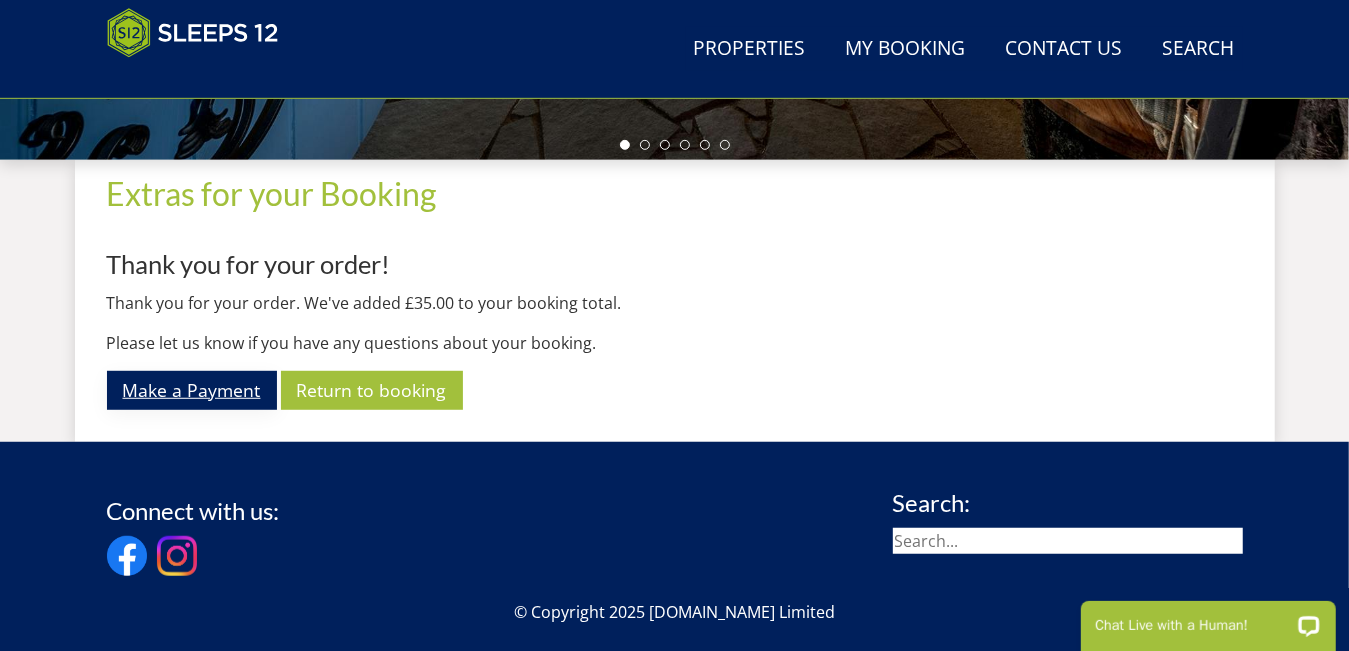 click on "Make a Payment" at bounding box center (192, 390) 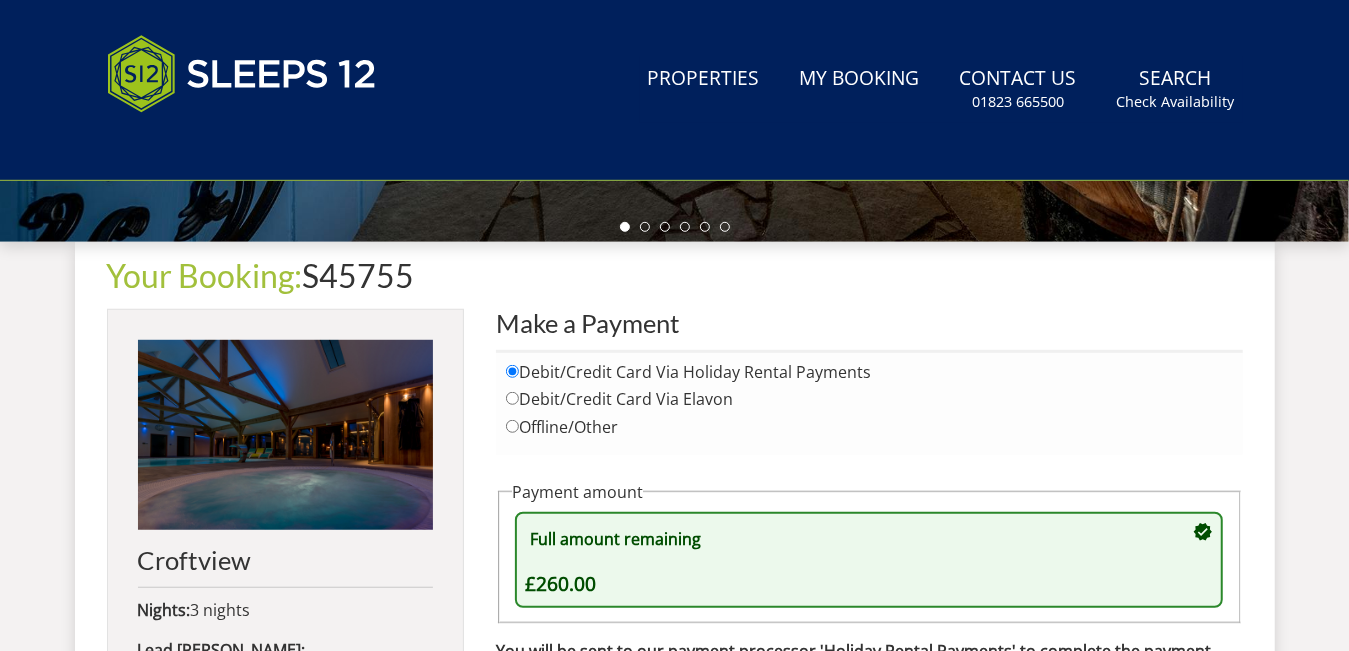 scroll, scrollTop: 0, scrollLeft: 0, axis: both 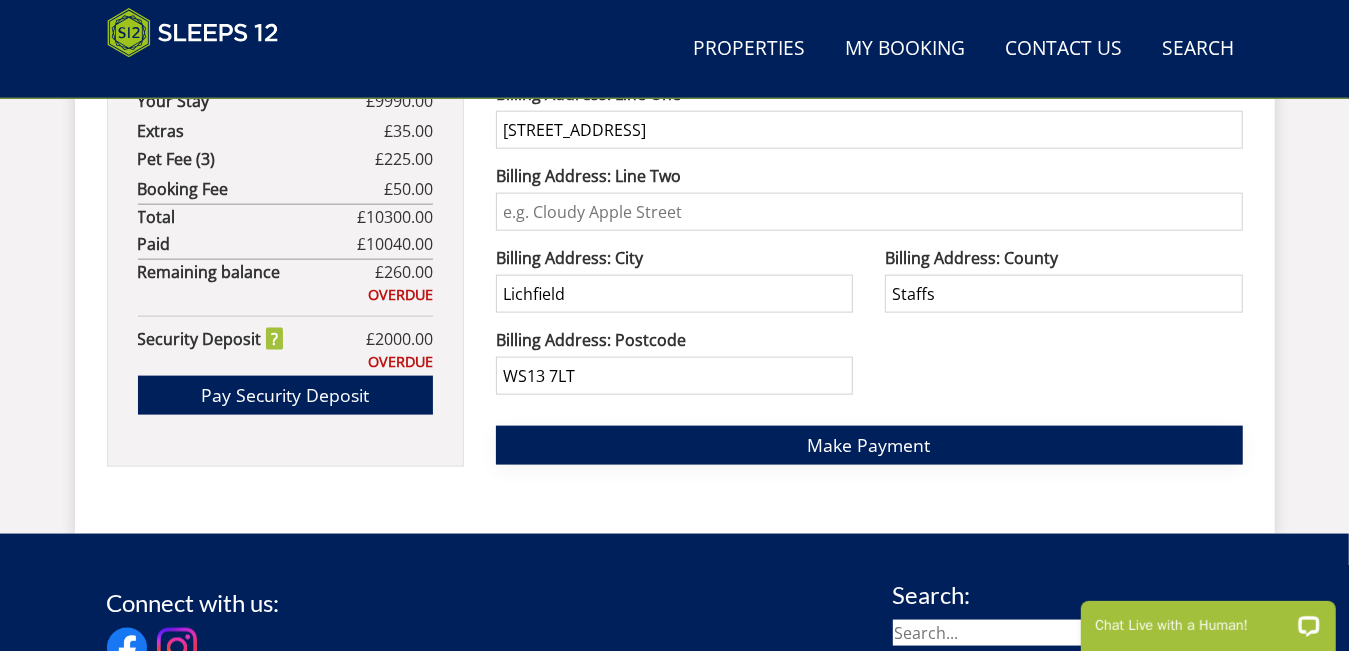 click on "Make Payment" at bounding box center (869, 445) 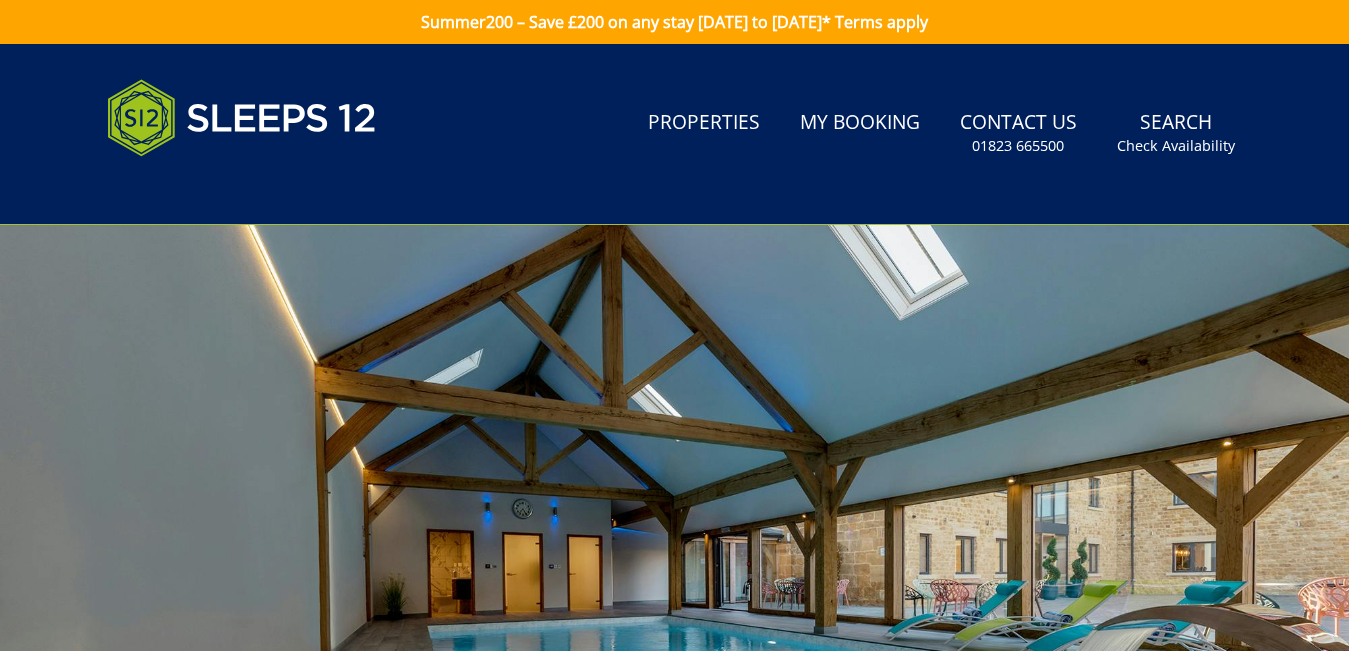 scroll, scrollTop: 0, scrollLeft: 0, axis: both 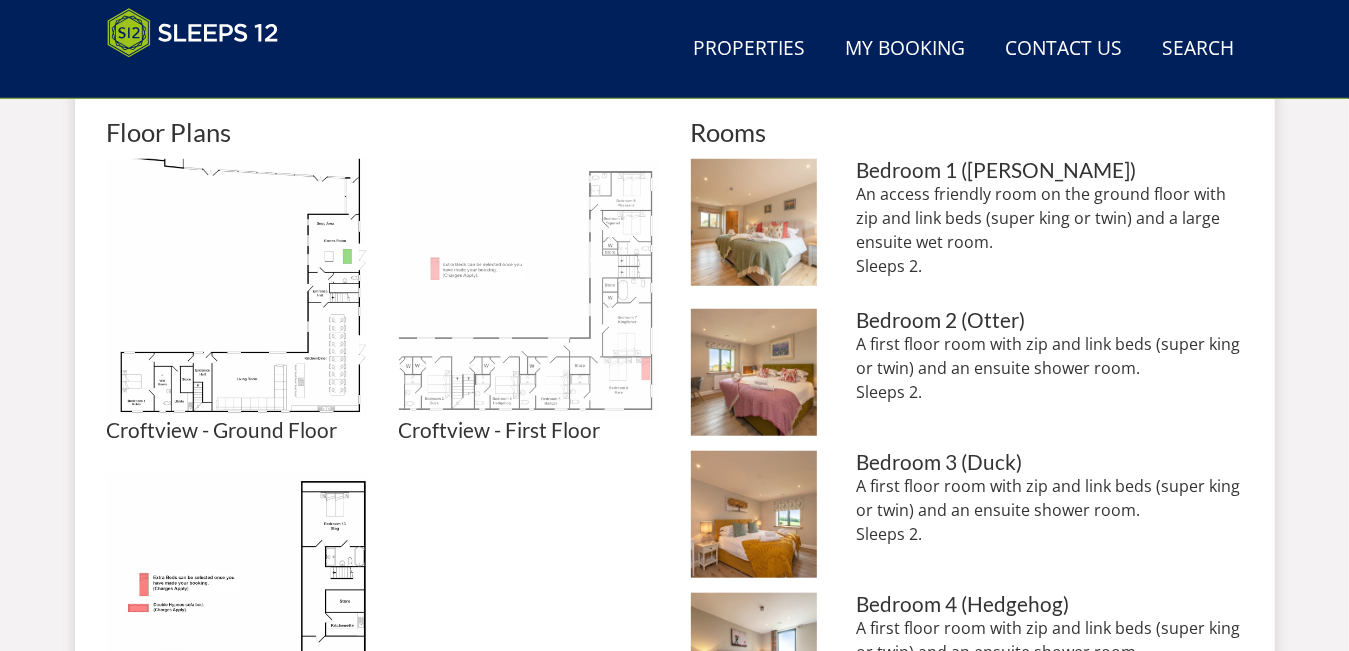 click at bounding box center (529, 289) 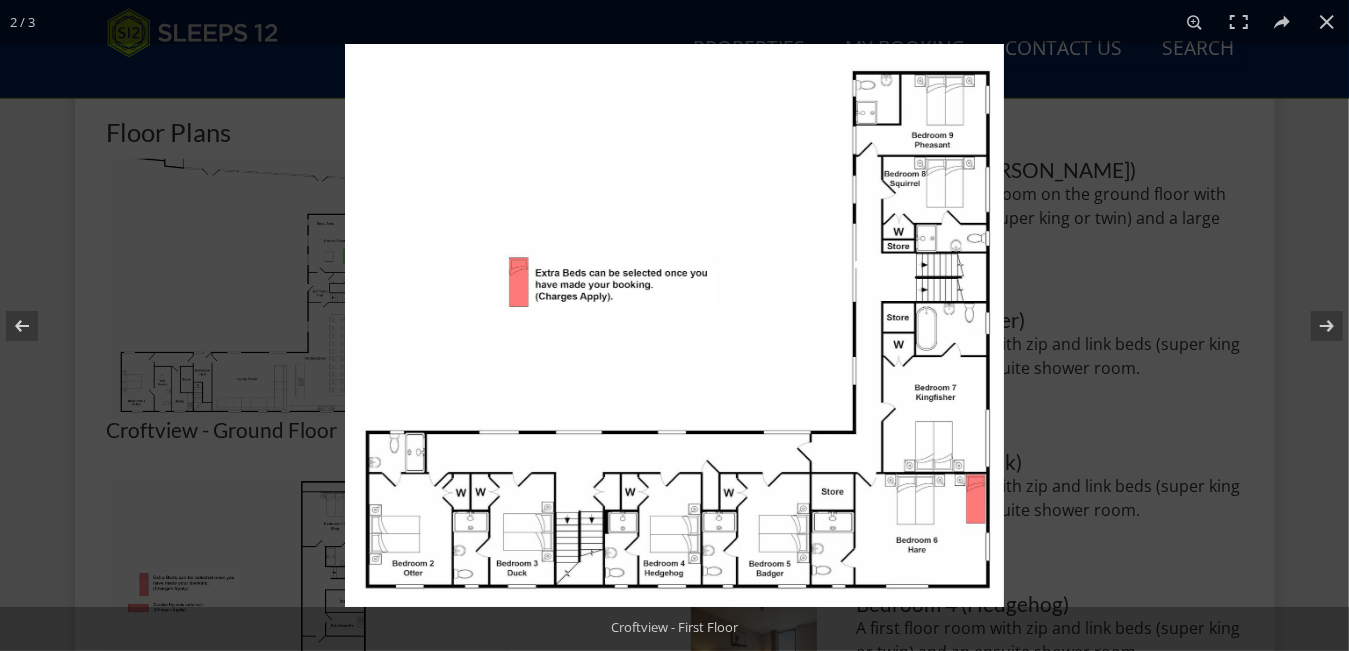 scroll, scrollTop: 0, scrollLeft: 0, axis: both 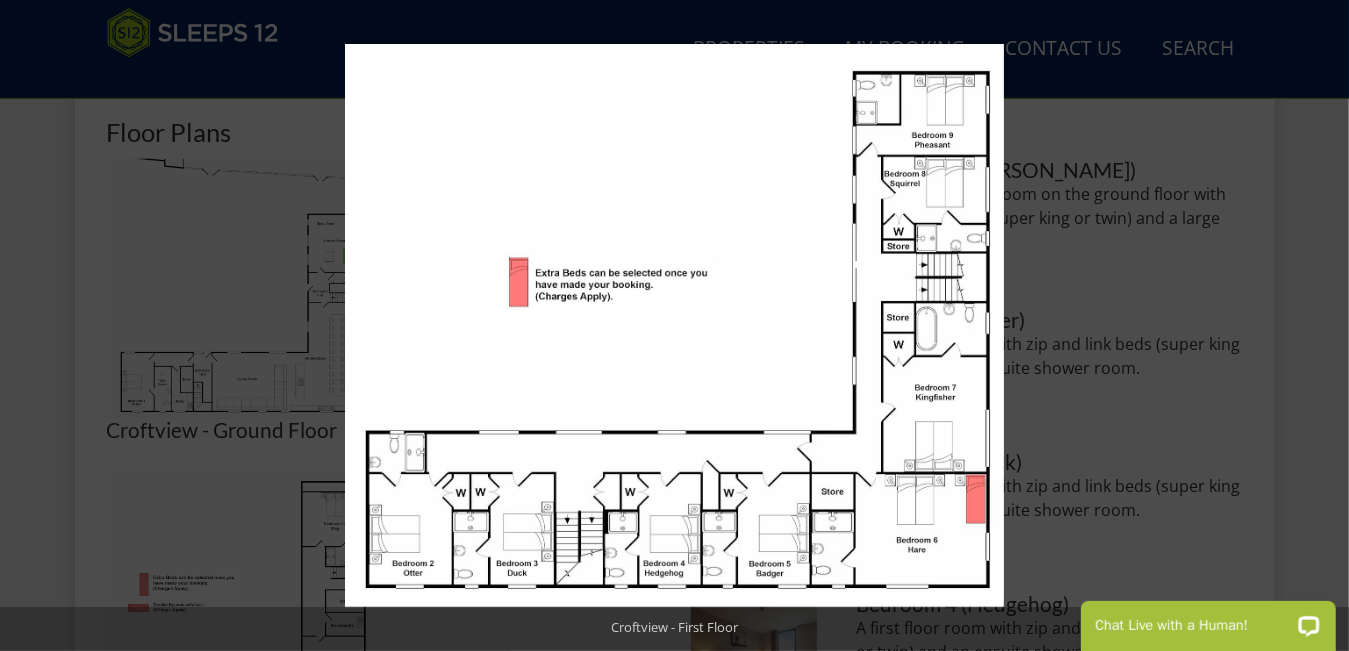 click at bounding box center [1019, 369] 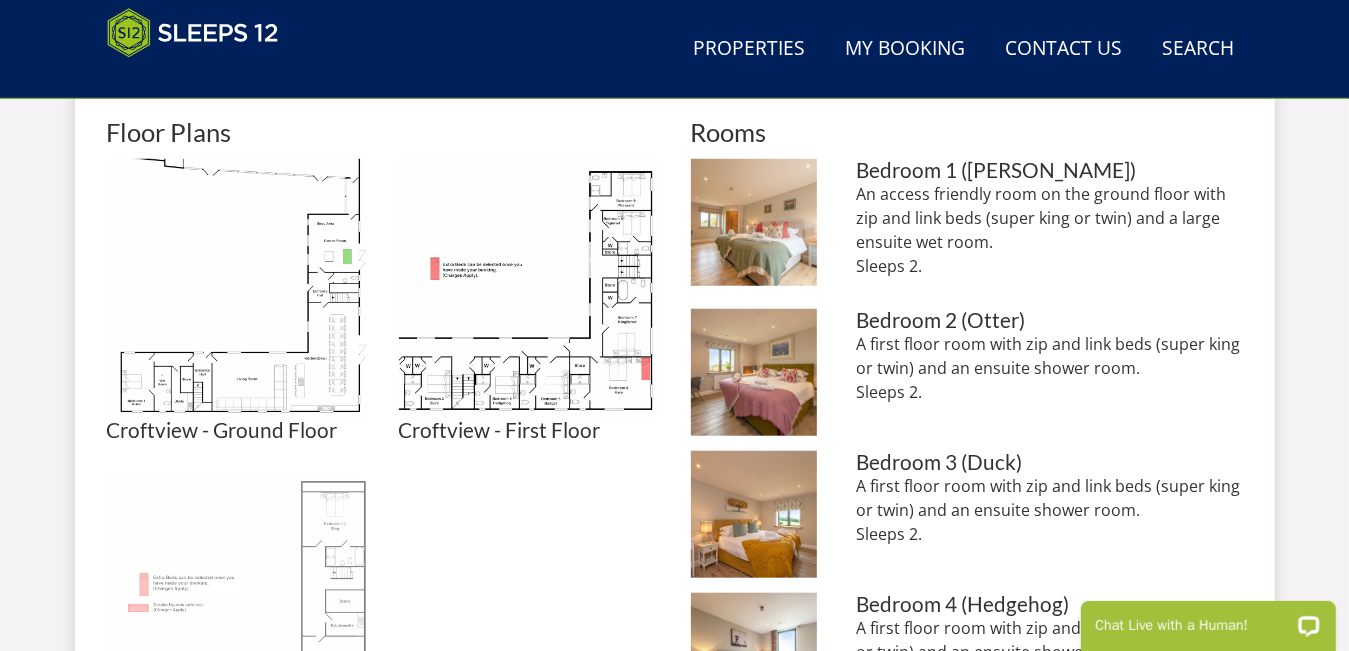 click at bounding box center [237, 604] 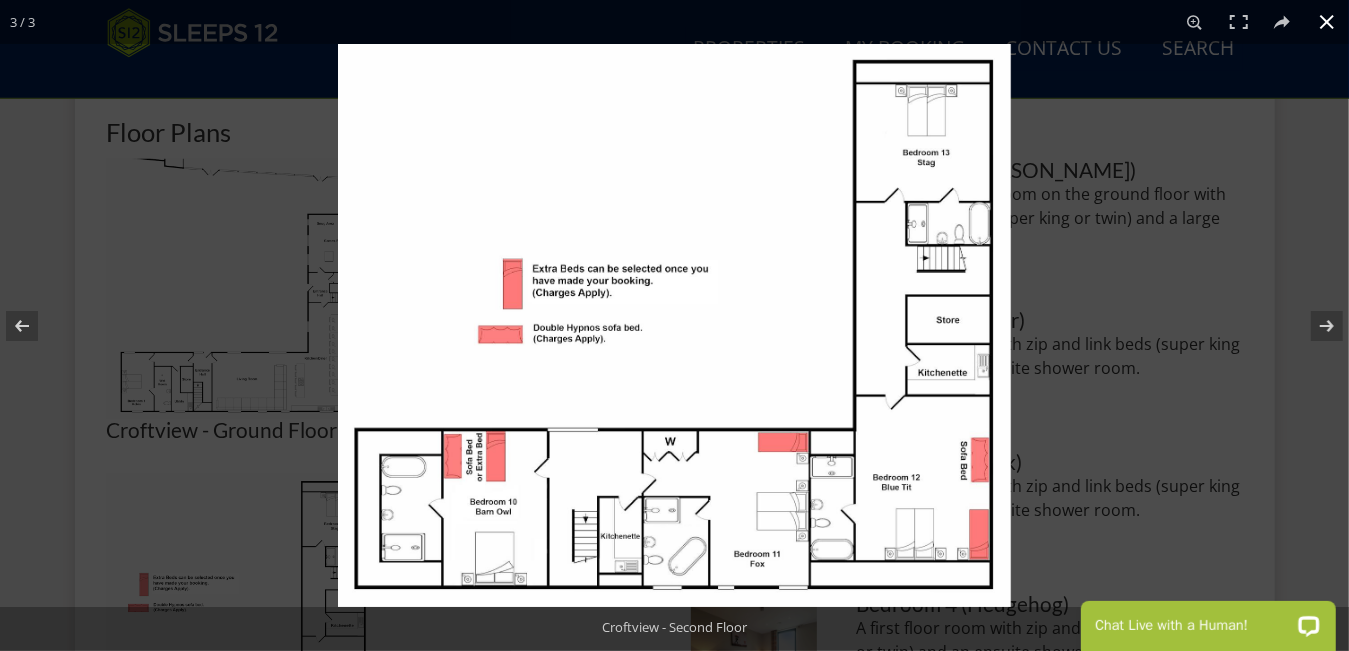 click at bounding box center [1012, 369] 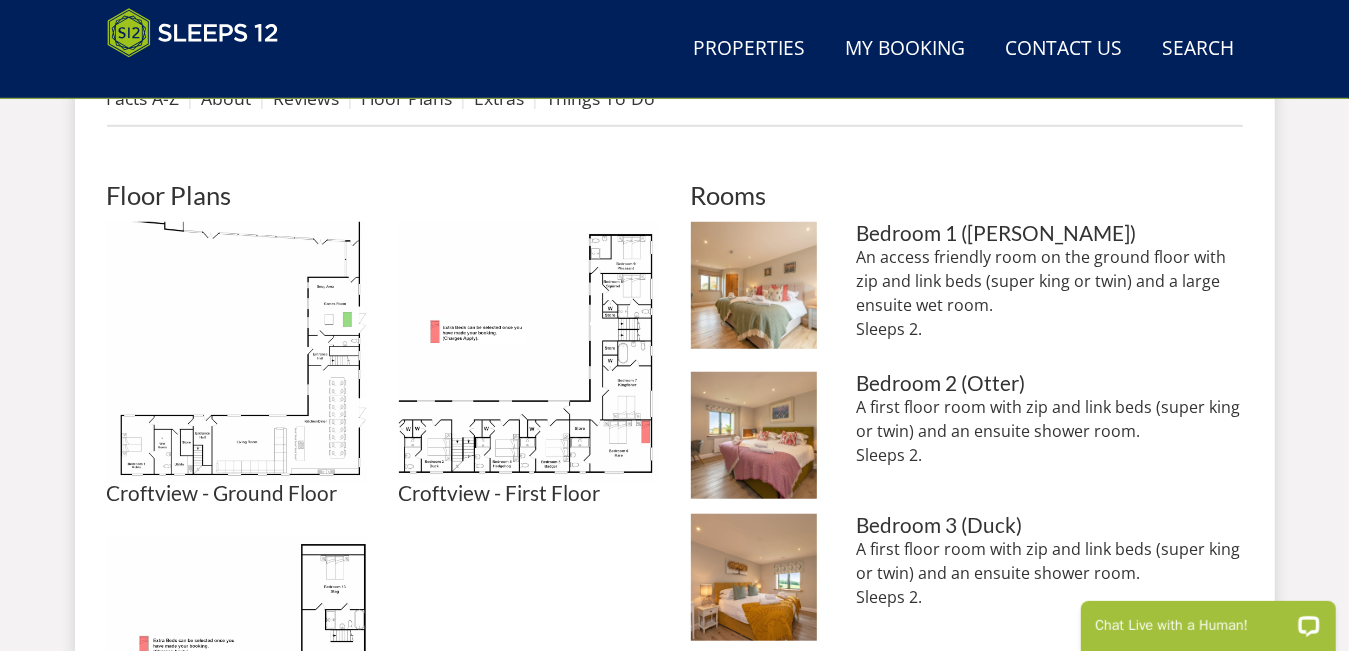 scroll, scrollTop: 832, scrollLeft: 0, axis: vertical 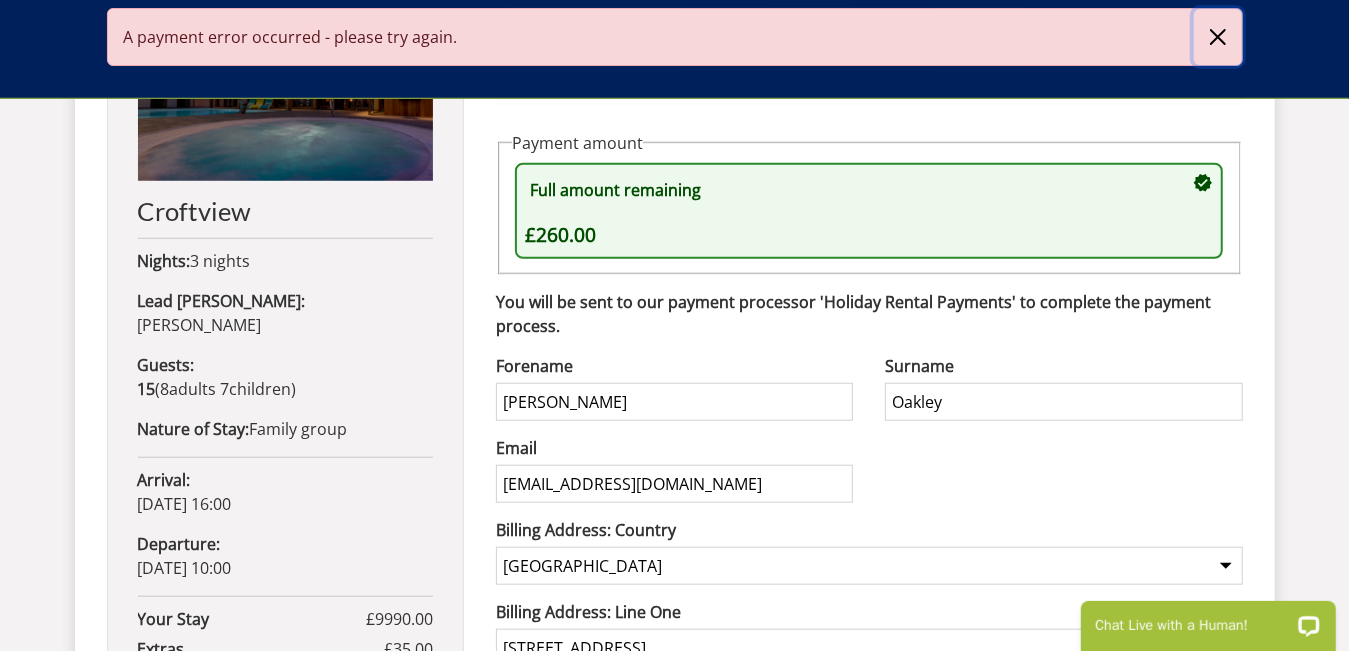 click at bounding box center (1218, 37) 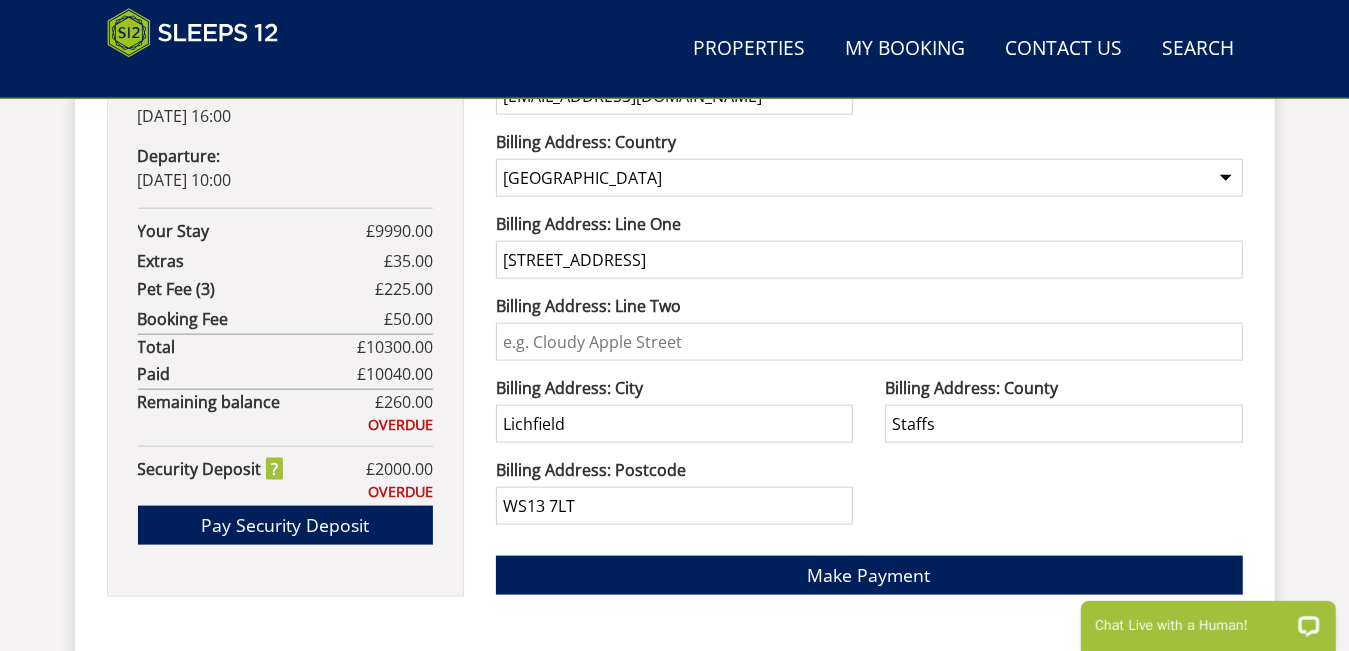 scroll, scrollTop: 1324, scrollLeft: 0, axis: vertical 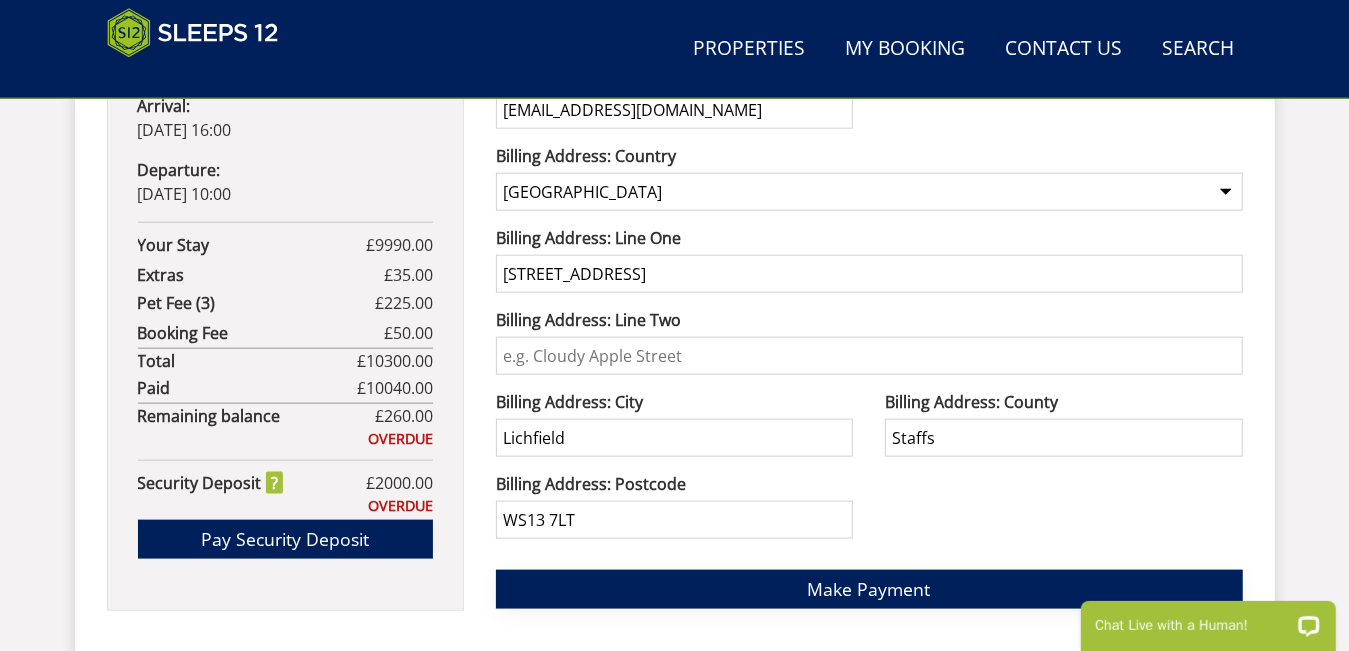 click on "Make Payment" at bounding box center (869, 589) 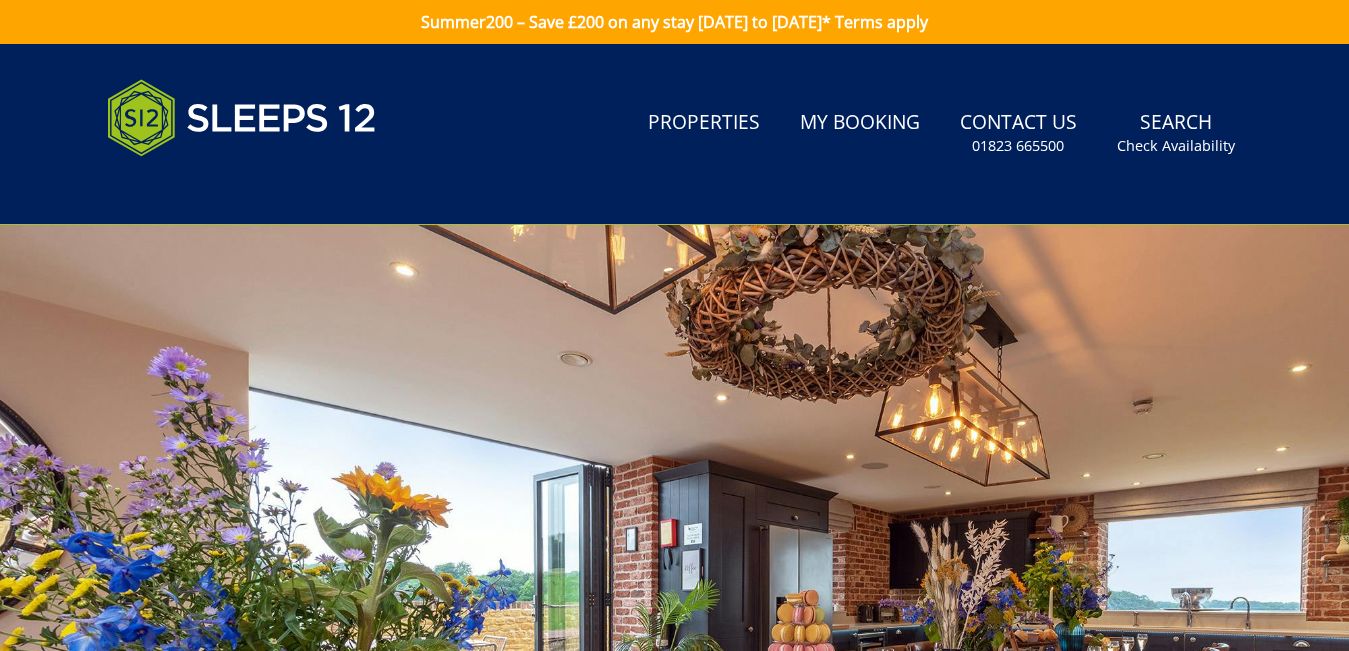 scroll, scrollTop: 0, scrollLeft: 0, axis: both 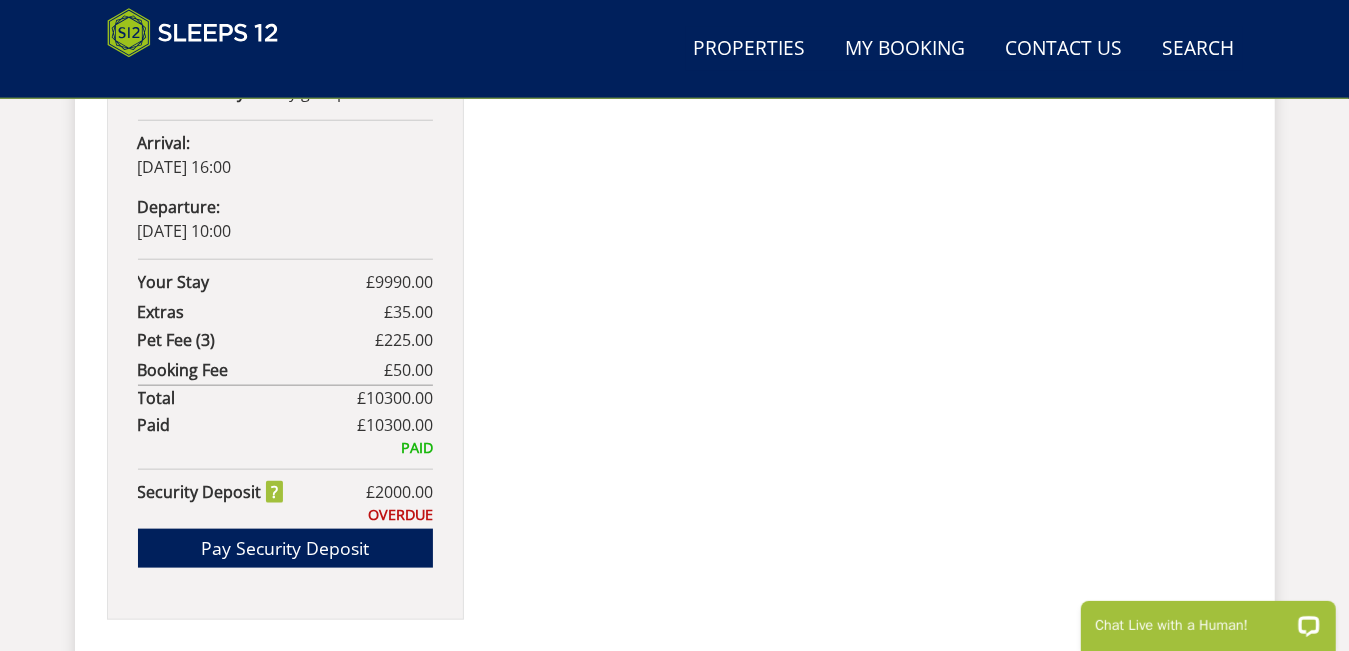 click on "Security Deposit" at bounding box center (210, 492) 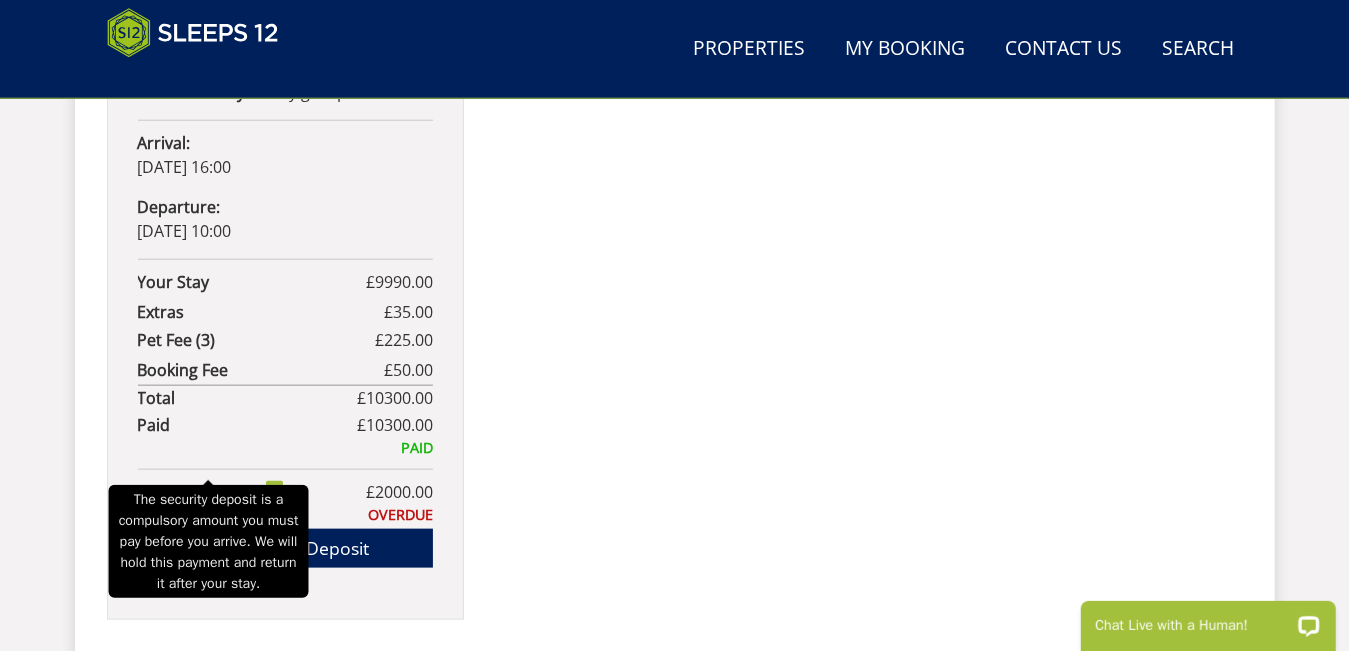 click on "Thank you for your Payment
Thank you for your payment of £260.00 towards your booking. We will send receipt of this payment via email shortly to 'rob.oakley@cranforddevelopments.com'.
There is nothing left to pay towards your booking.
If you have any questions regarding your booking please contact us.
Return to 'My Booking'" at bounding box center (869, 139) 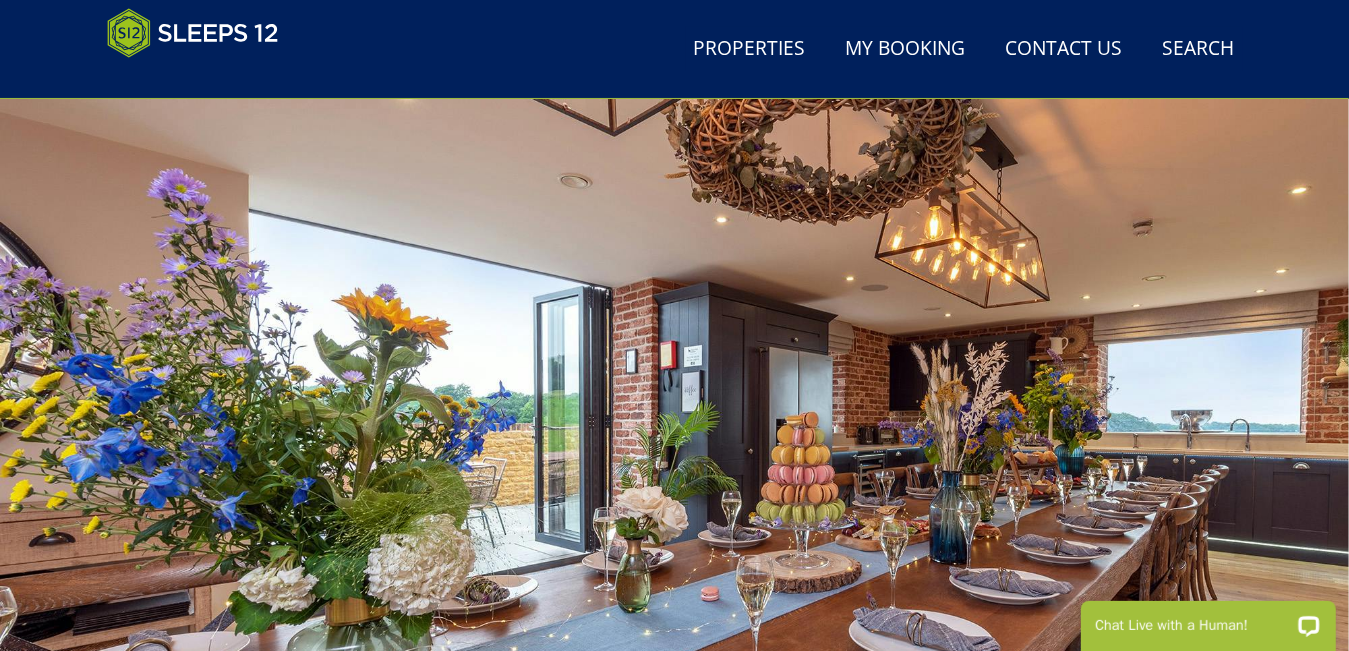 scroll, scrollTop: 73, scrollLeft: 0, axis: vertical 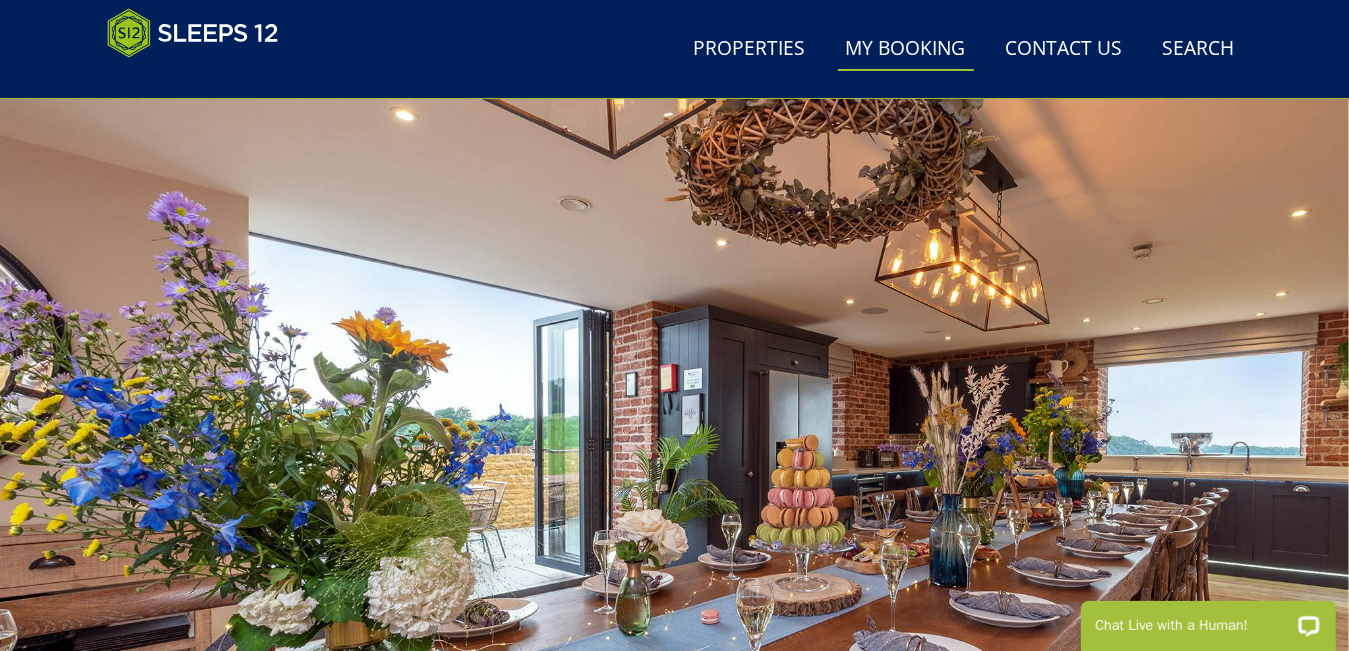 click on "My Booking" at bounding box center (906, 49) 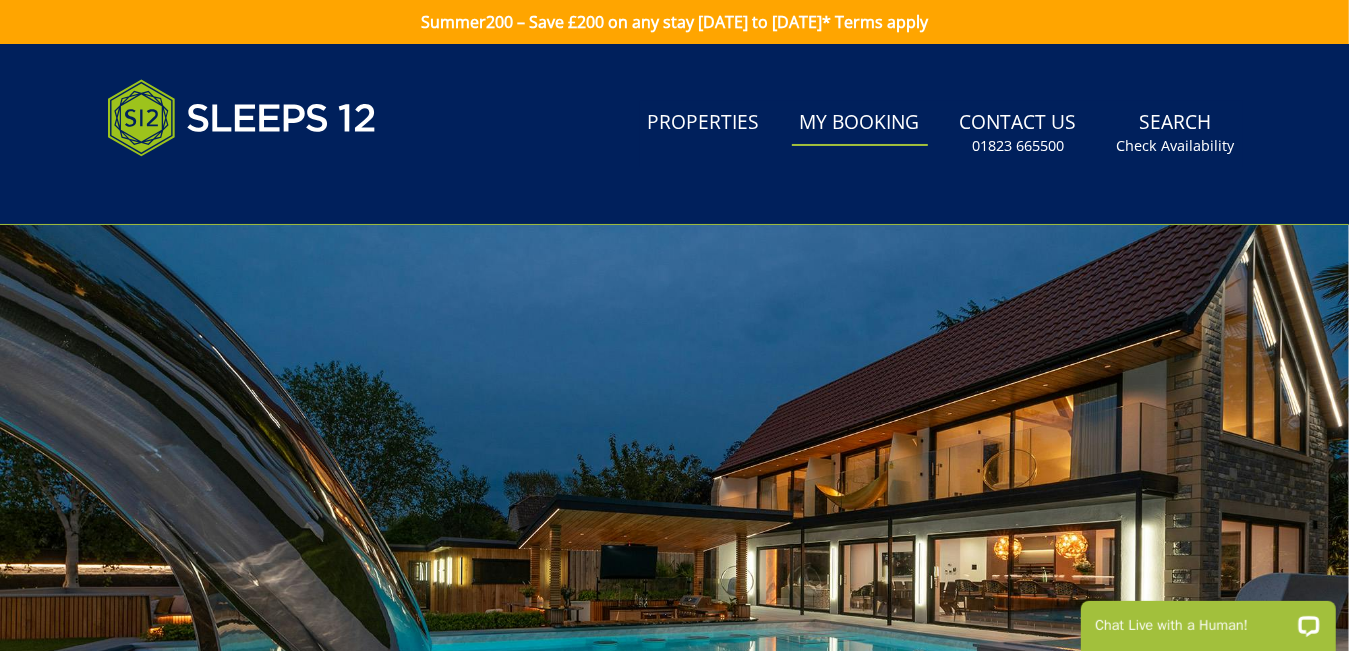 scroll, scrollTop: 0, scrollLeft: 0, axis: both 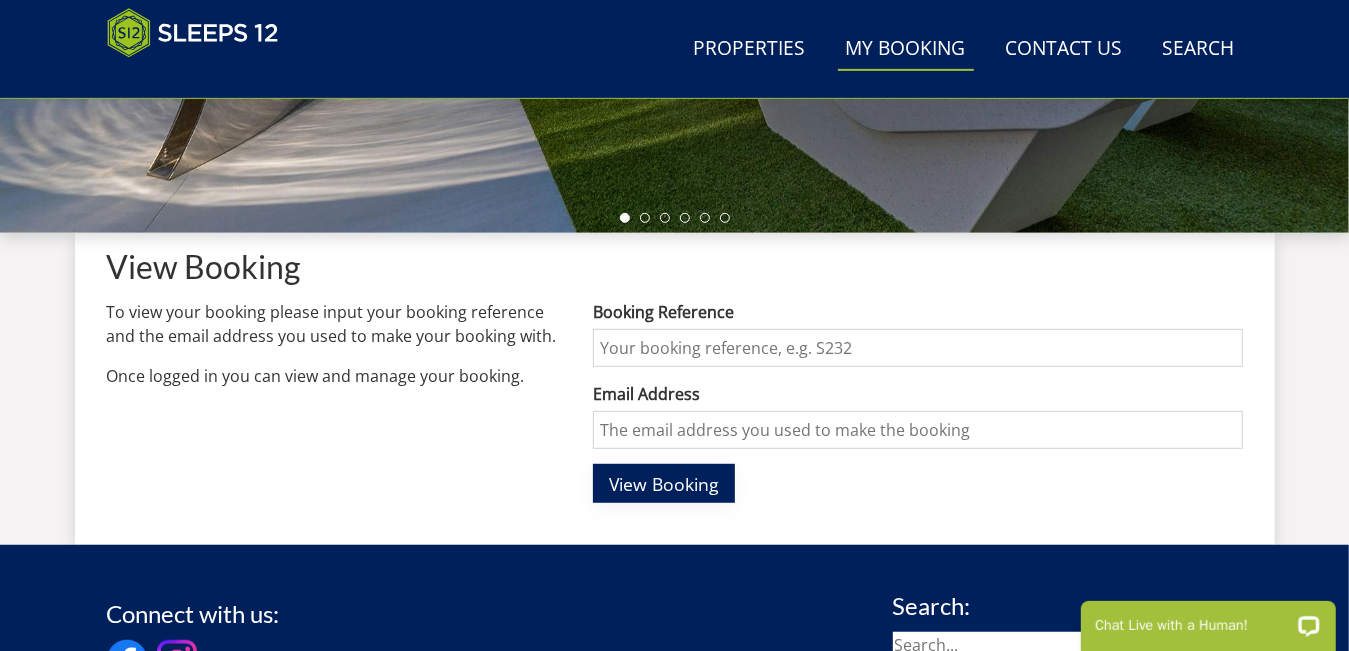 click on "View Booking" at bounding box center [664, 484] 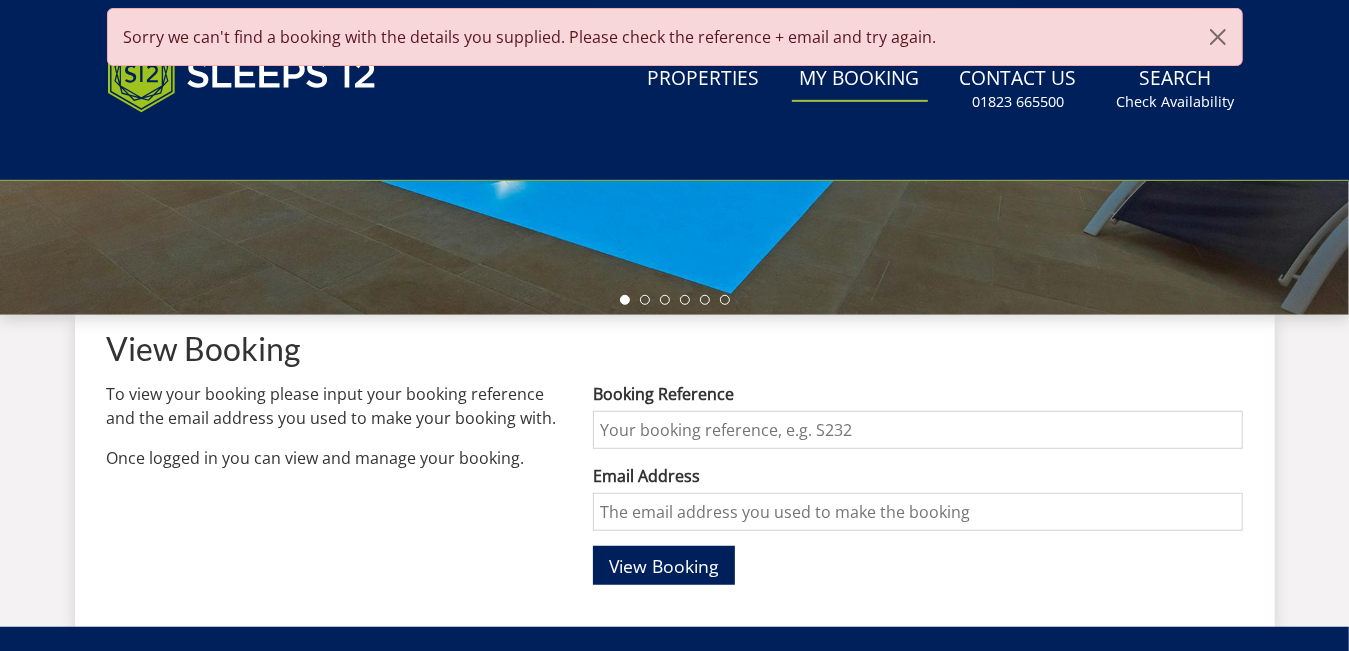 scroll, scrollTop: 0, scrollLeft: 0, axis: both 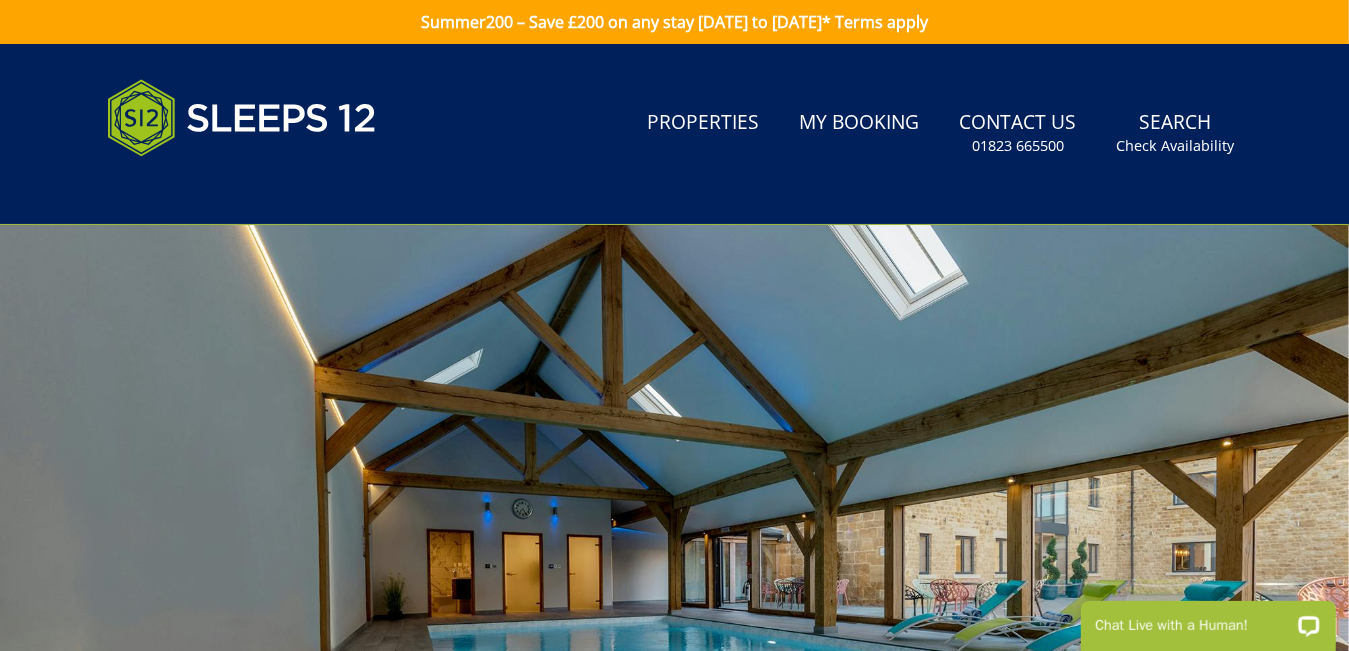 click at bounding box center [674, 575] 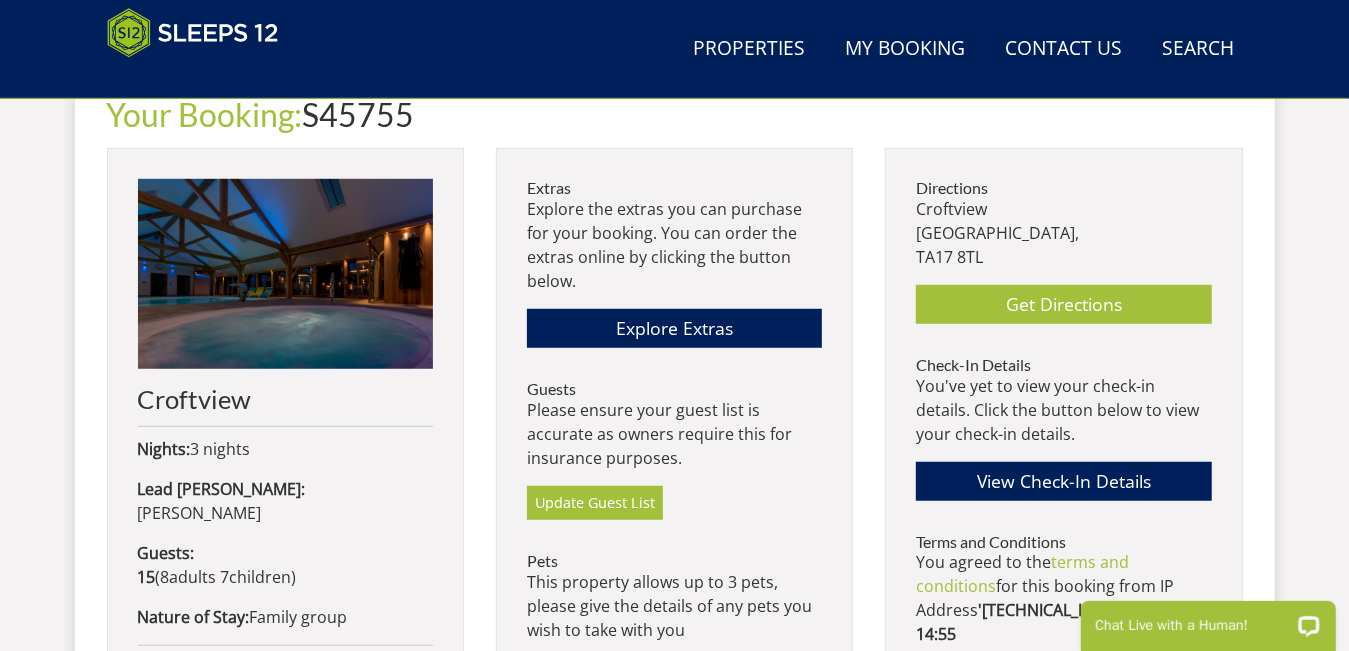 scroll, scrollTop: 761, scrollLeft: 0, axis: vertical 